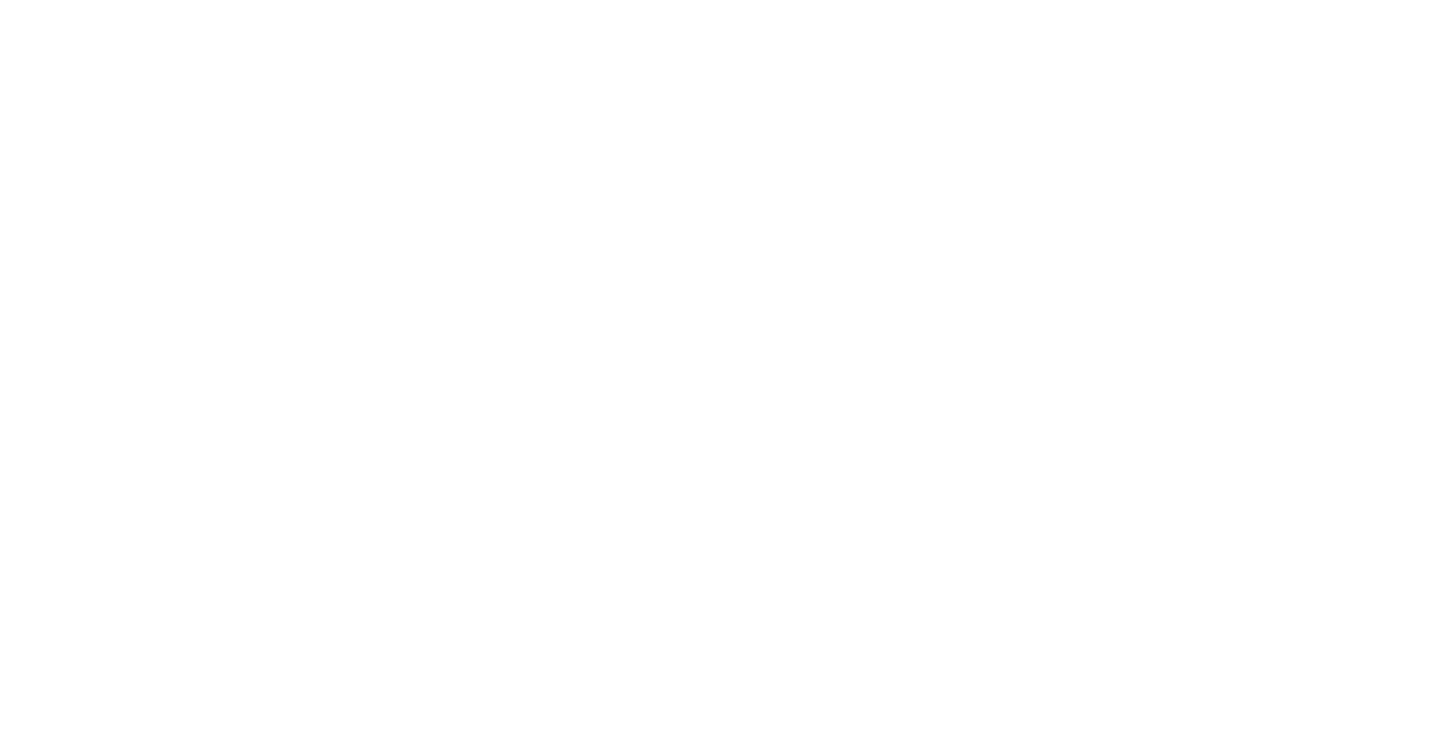 scroll, scrollTop: 0, scrollLeft: 0, axis: both 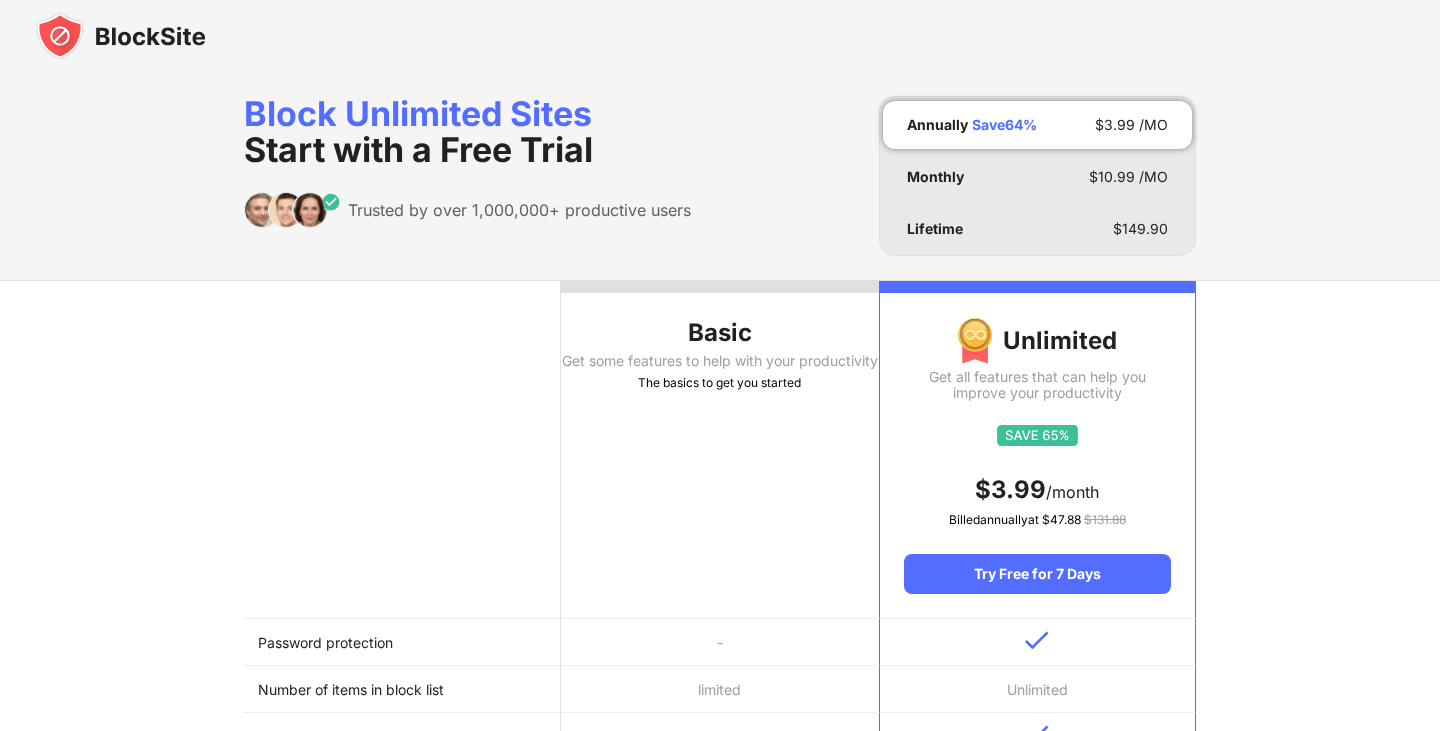 click at bounding box center (121, 36) 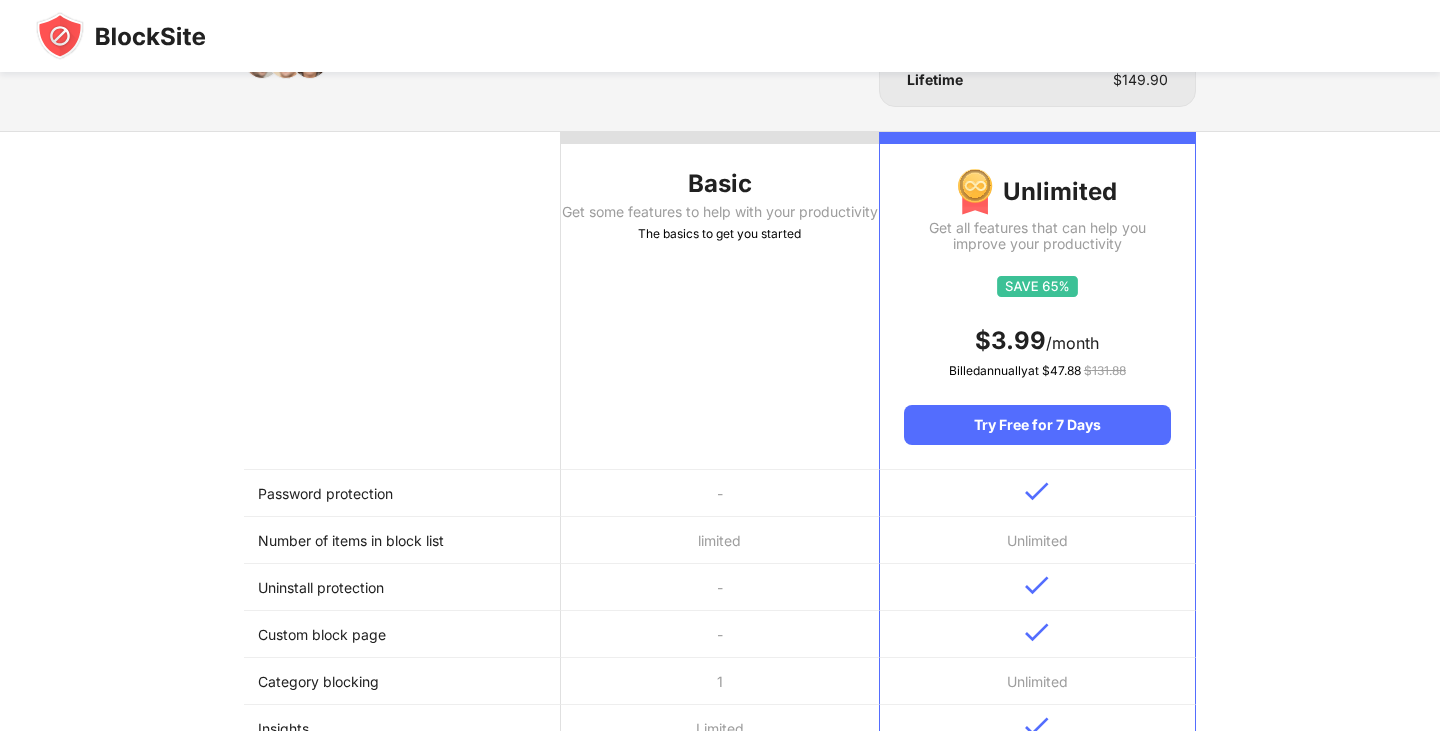 scroll, scrollTop: 0, scrollLeft: 0, axis: both 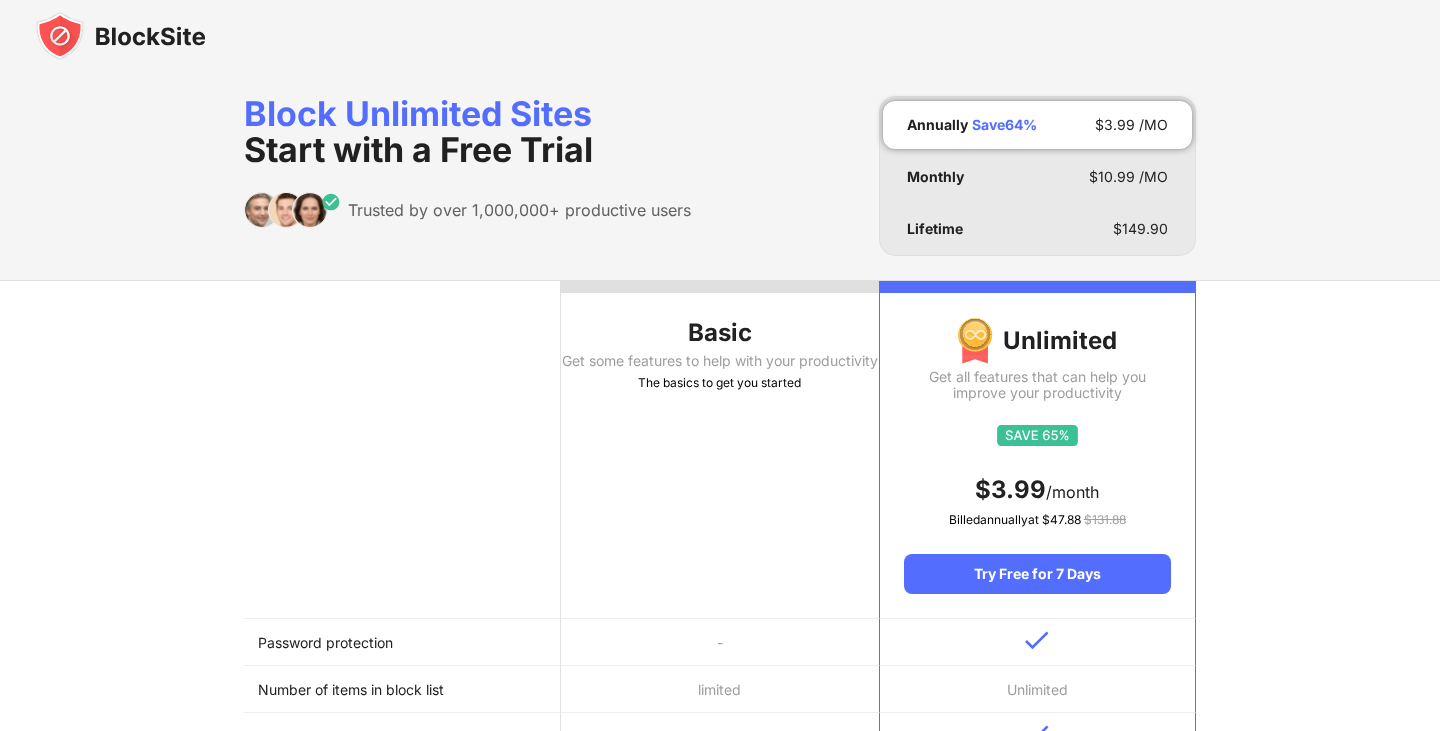 click at bounding box center [402, 450] 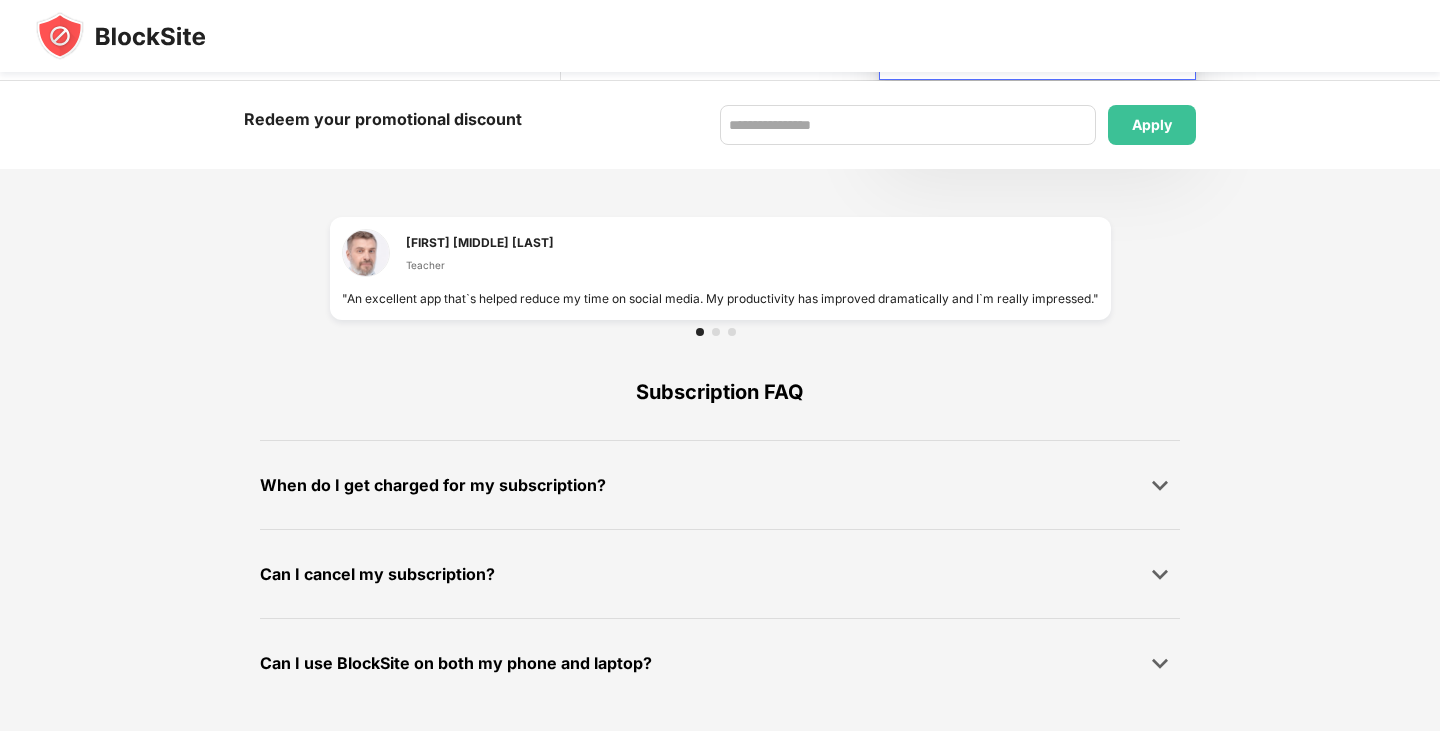 scroll, scrollTop: 1324, scrollLeft: 0, axis: vertical 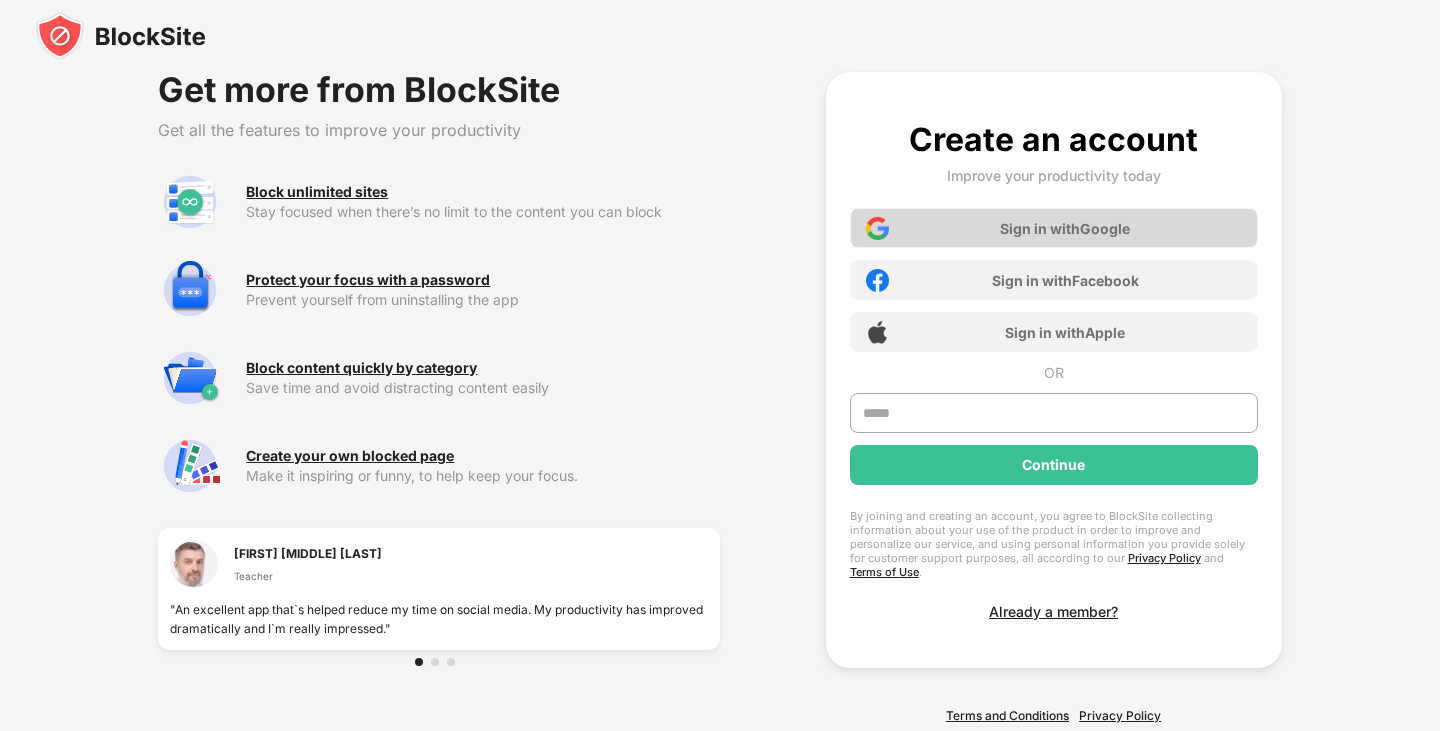 click on "Sign in with  Google" at bounding box center (1054, 228) 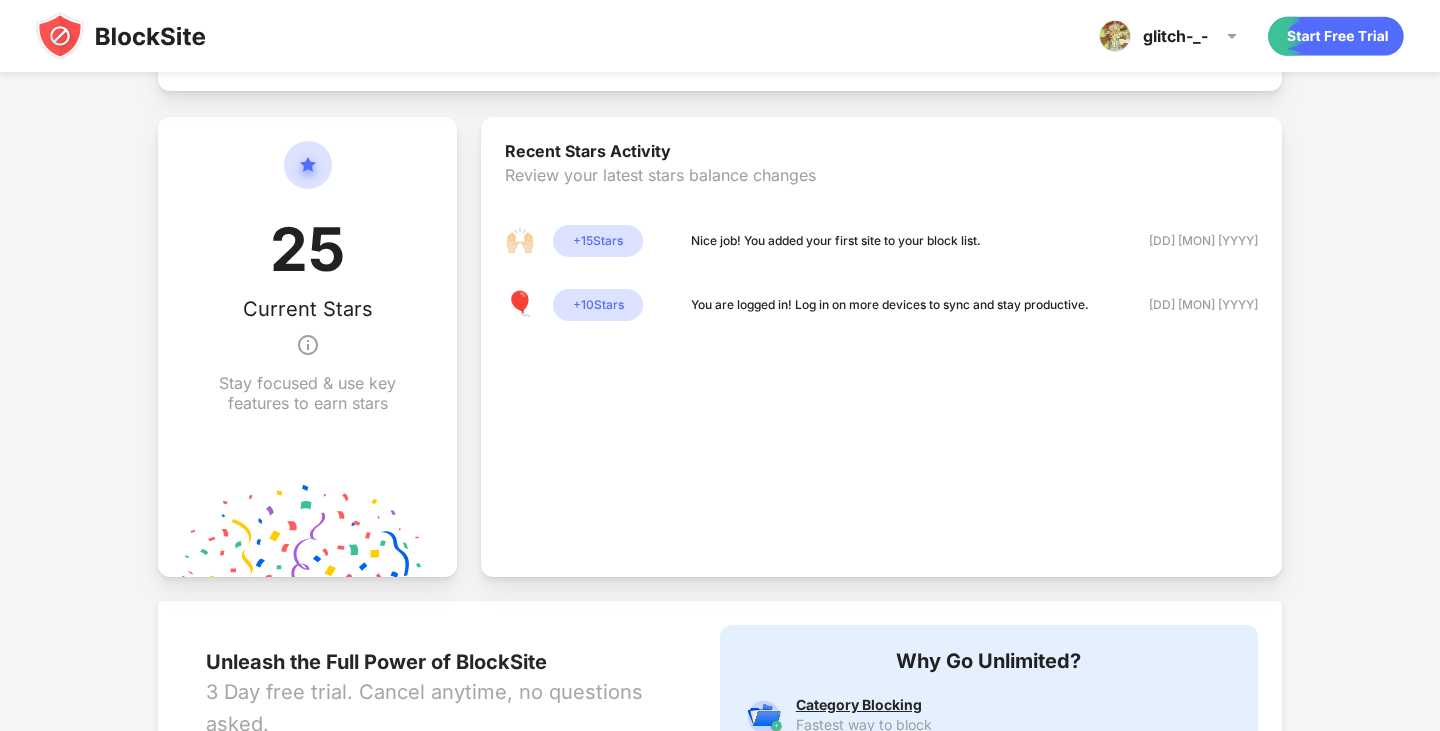 scroll, scrollTop: 0, scrollLeft: 0, axis: both 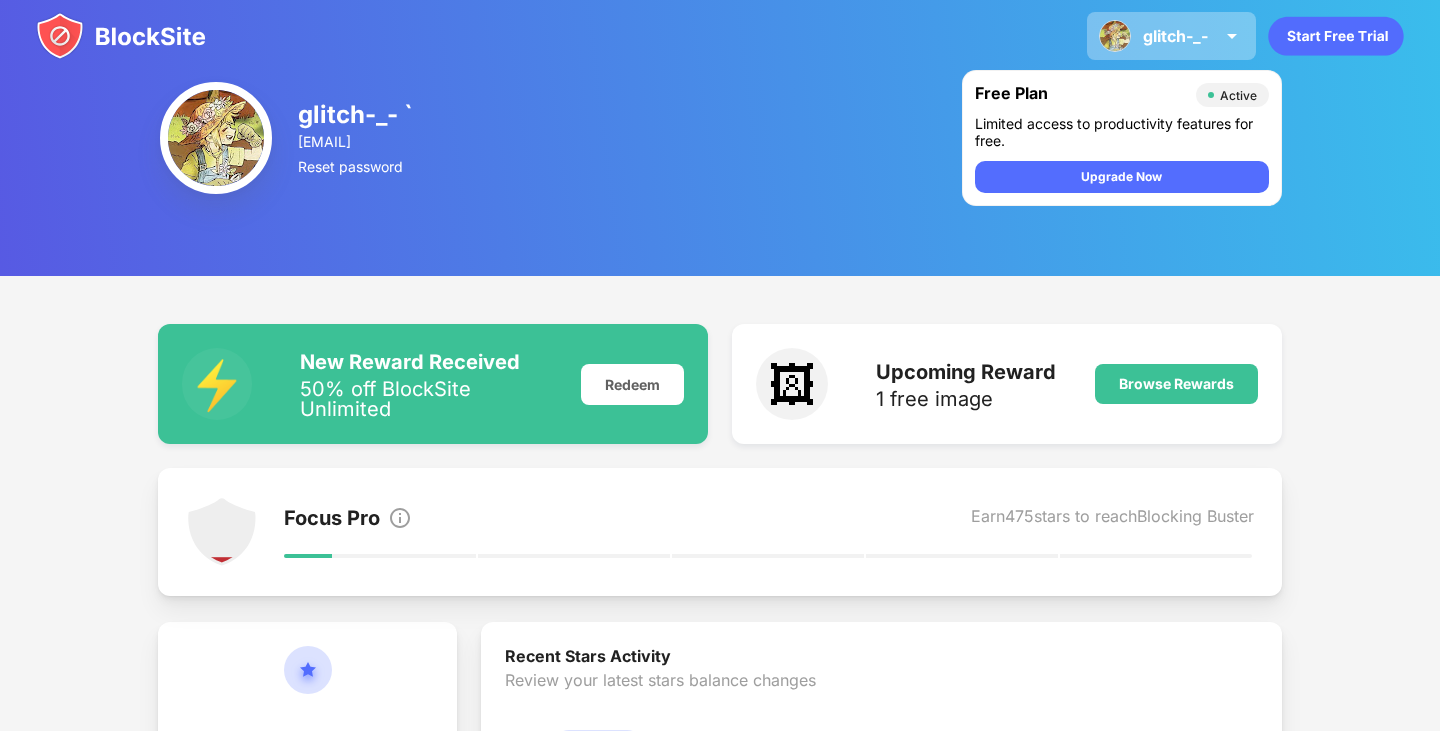 click on "glitch-_- glitch-_- ` View Account Insights Premium Rewards Settings Support Log Out" at bounding box center (1171, 36) 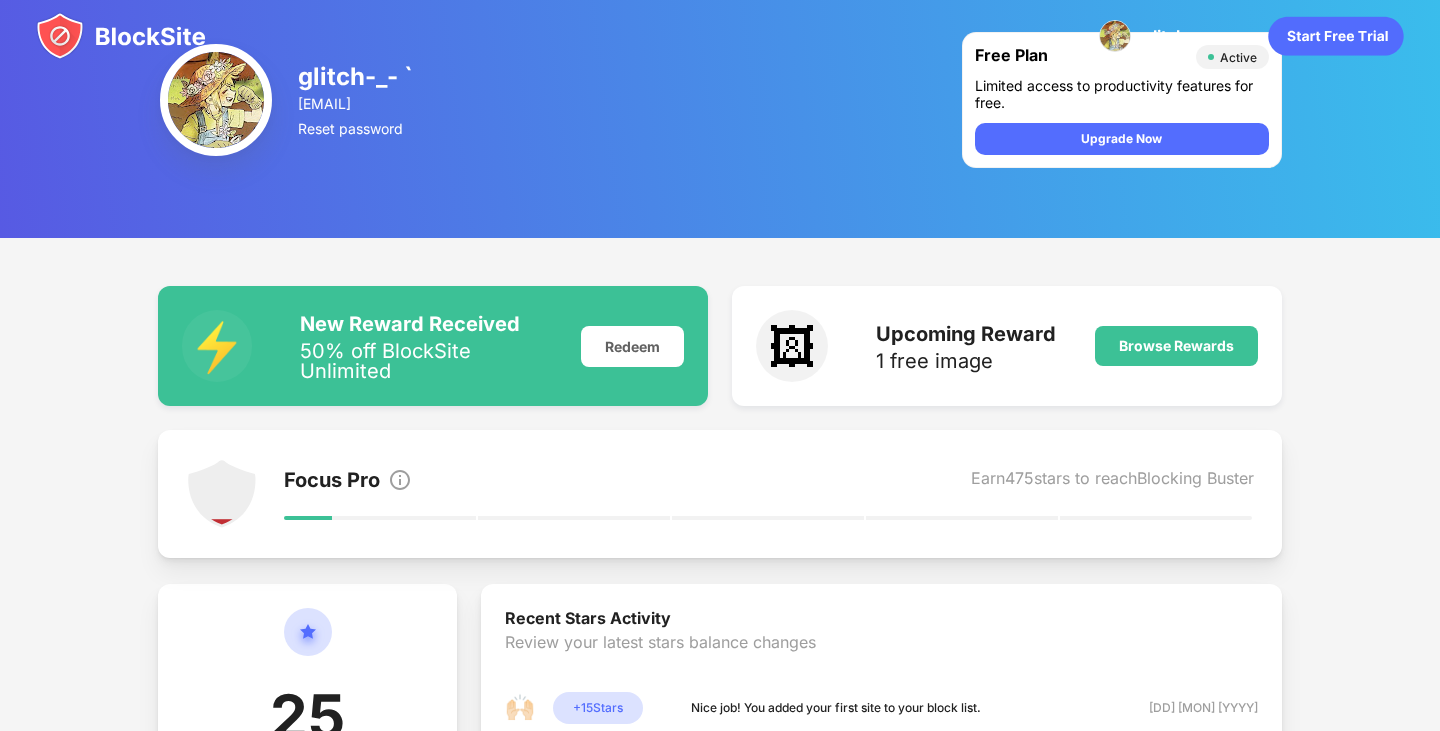 scroll, scrollTop: 0, scrollLeft: 0, axis: both 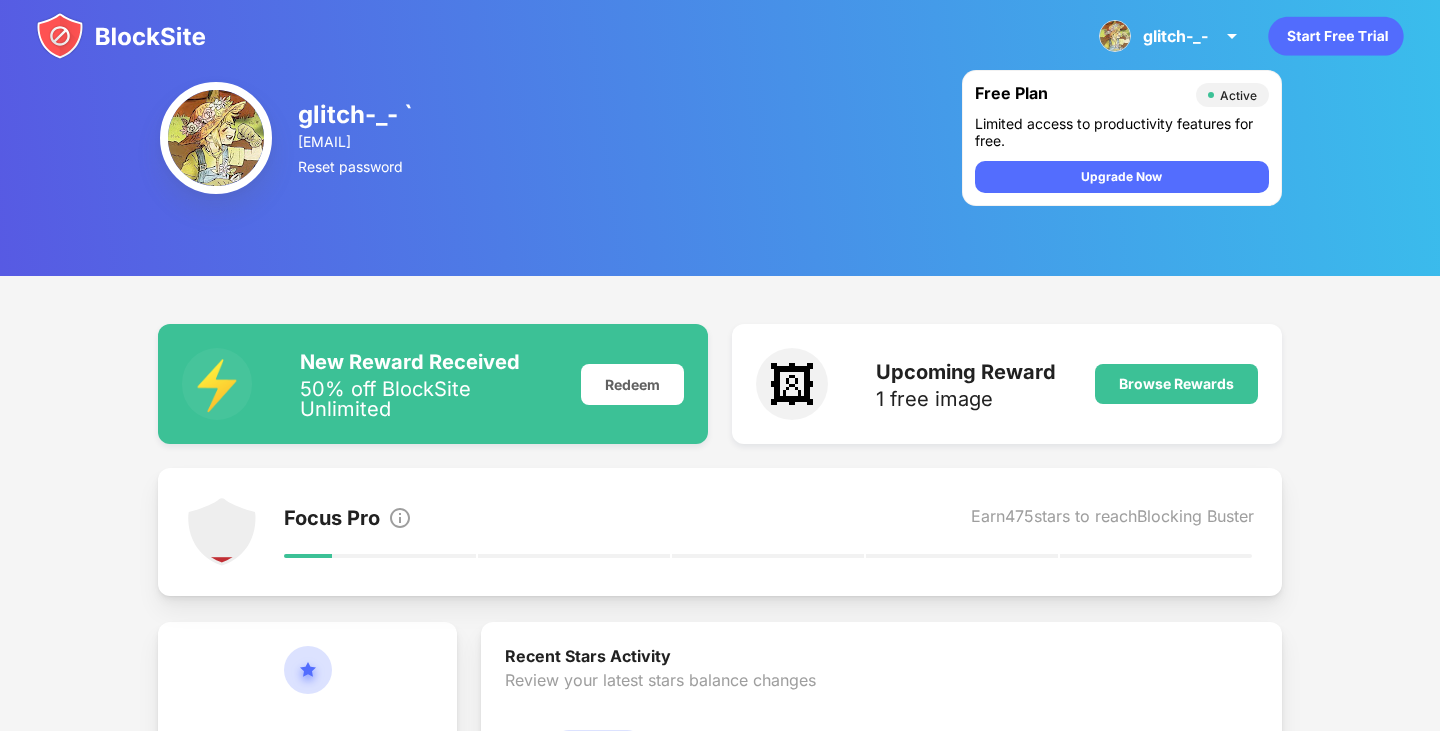 click on "Earn  475  stars to reach  Blocking Buster" at bounding box center [1112, 520] 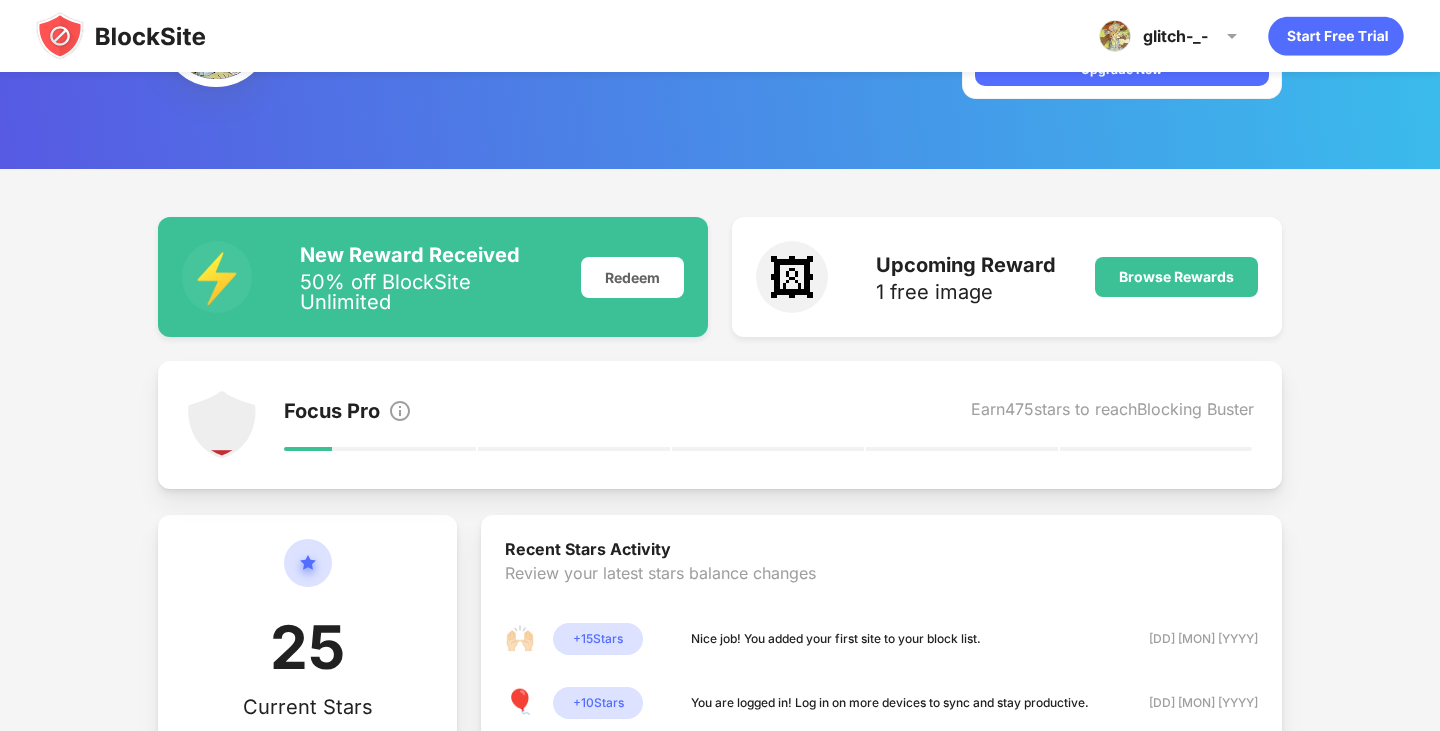 scroll, scrollTop: 376, scrollLeft: 0, axis: vertical 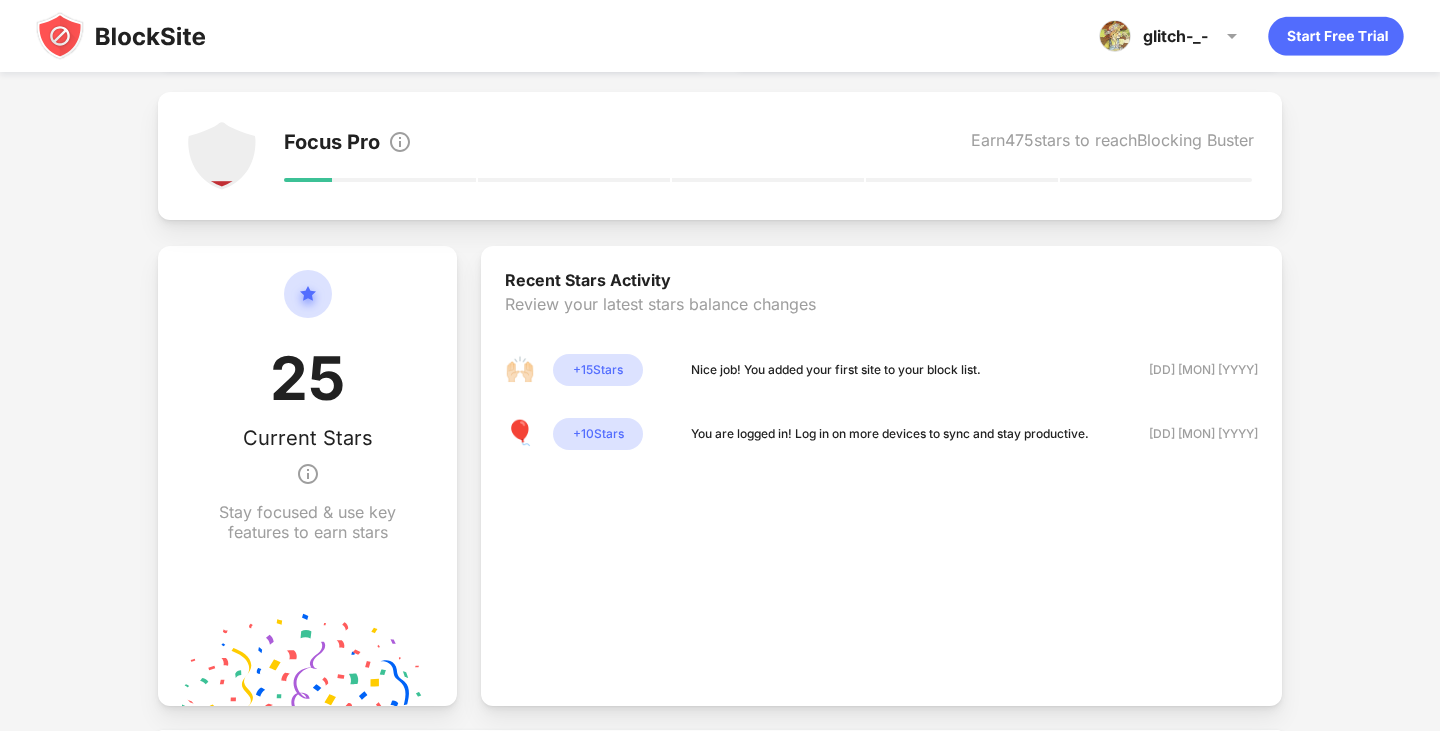 click on "Stay focused & use key features to earn stars" at bounding box center (307, 522) 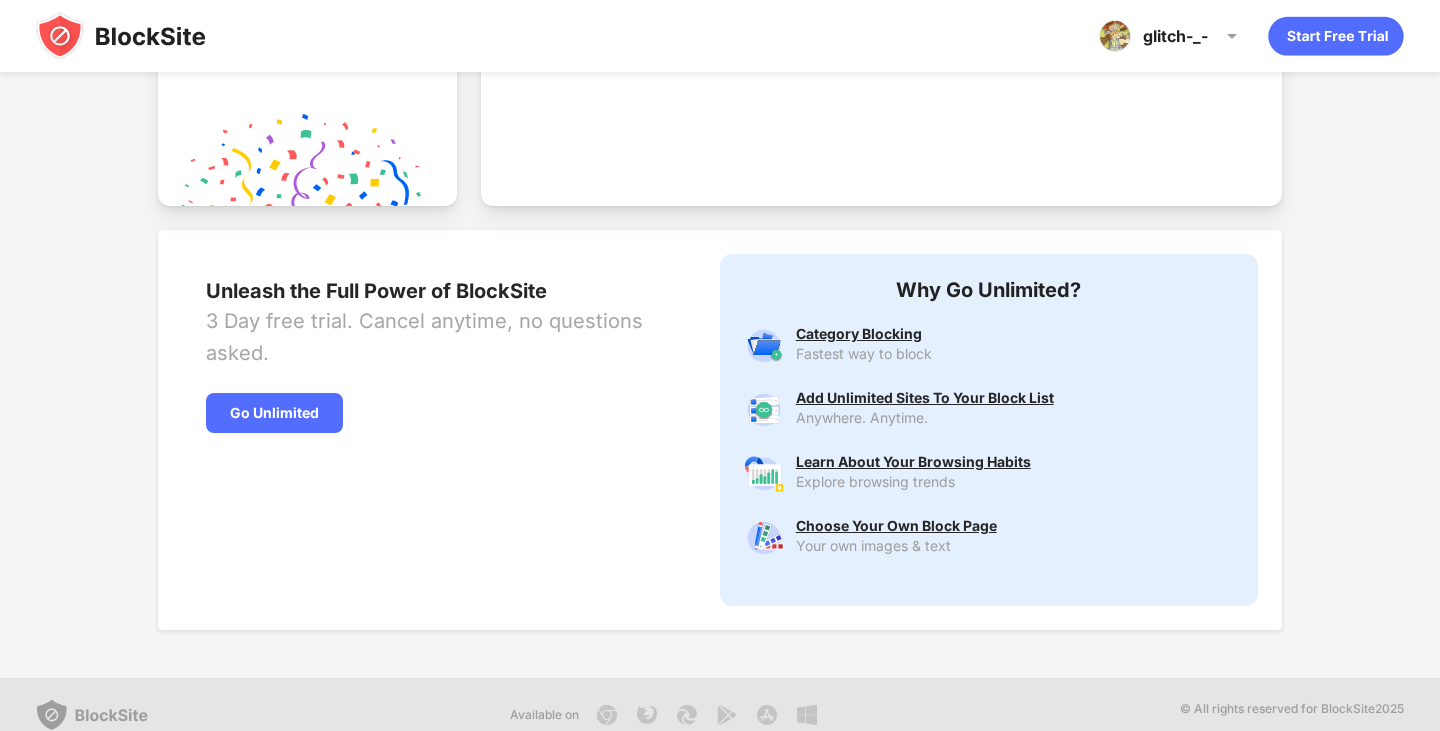scroll, scrollTop: 0, scrollLeft: 0, axis: both 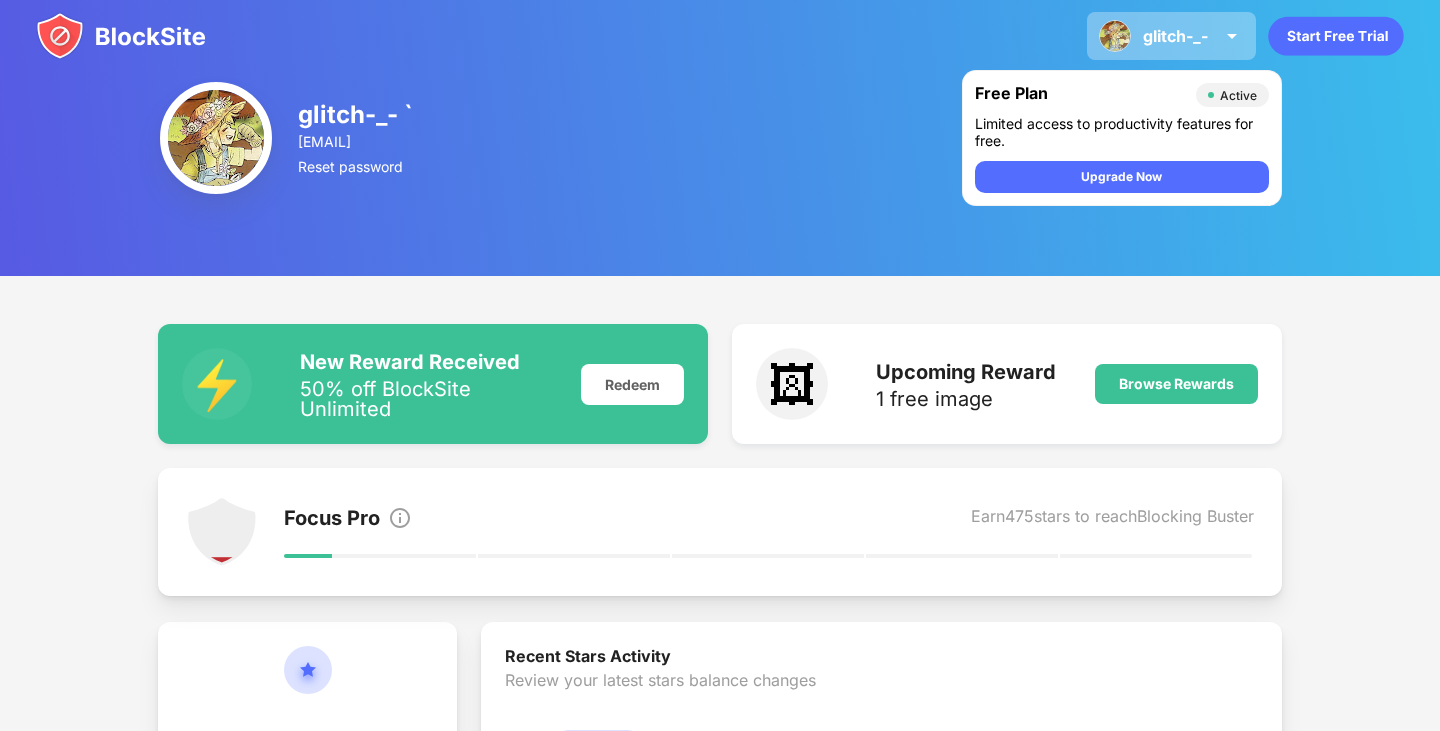 click at bounding box center [1232, 36] 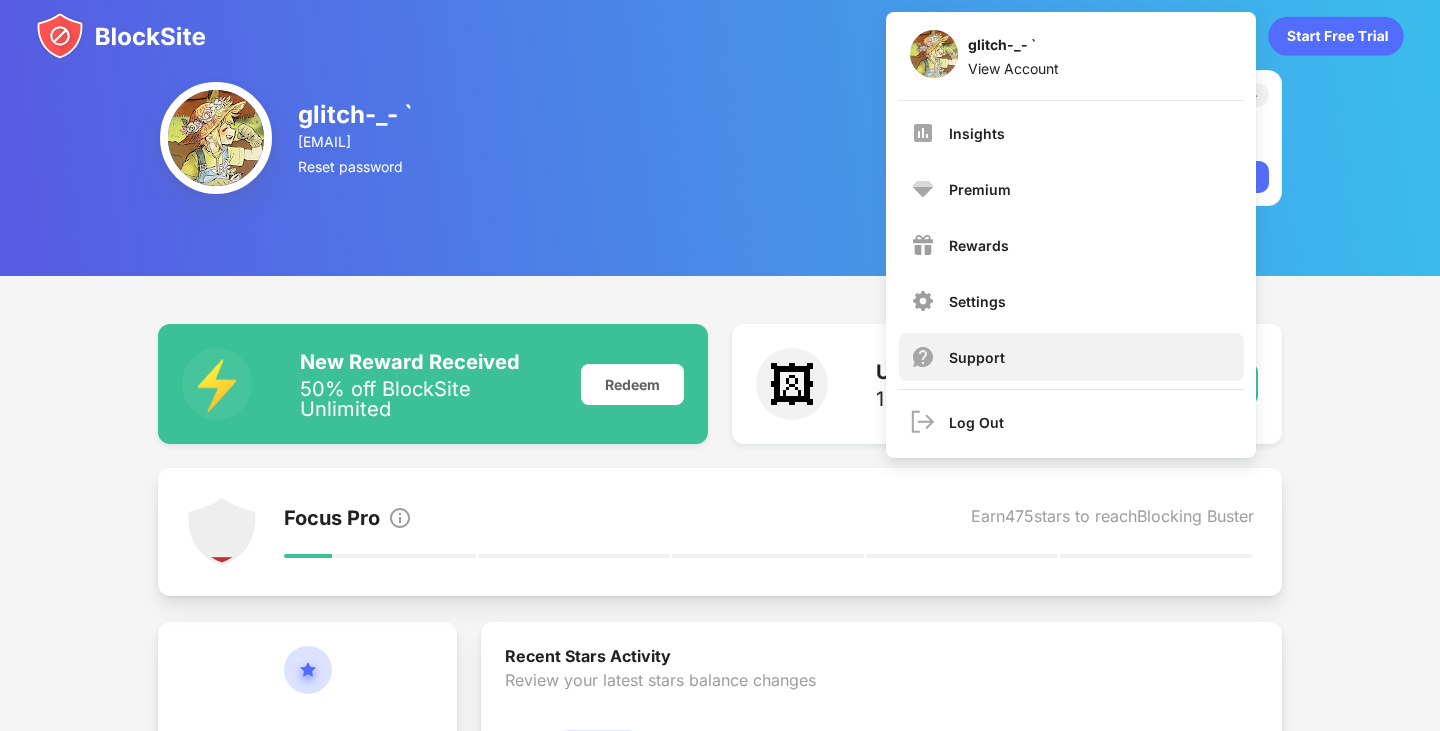 click on "Support" at bounding box center [1071, 357] 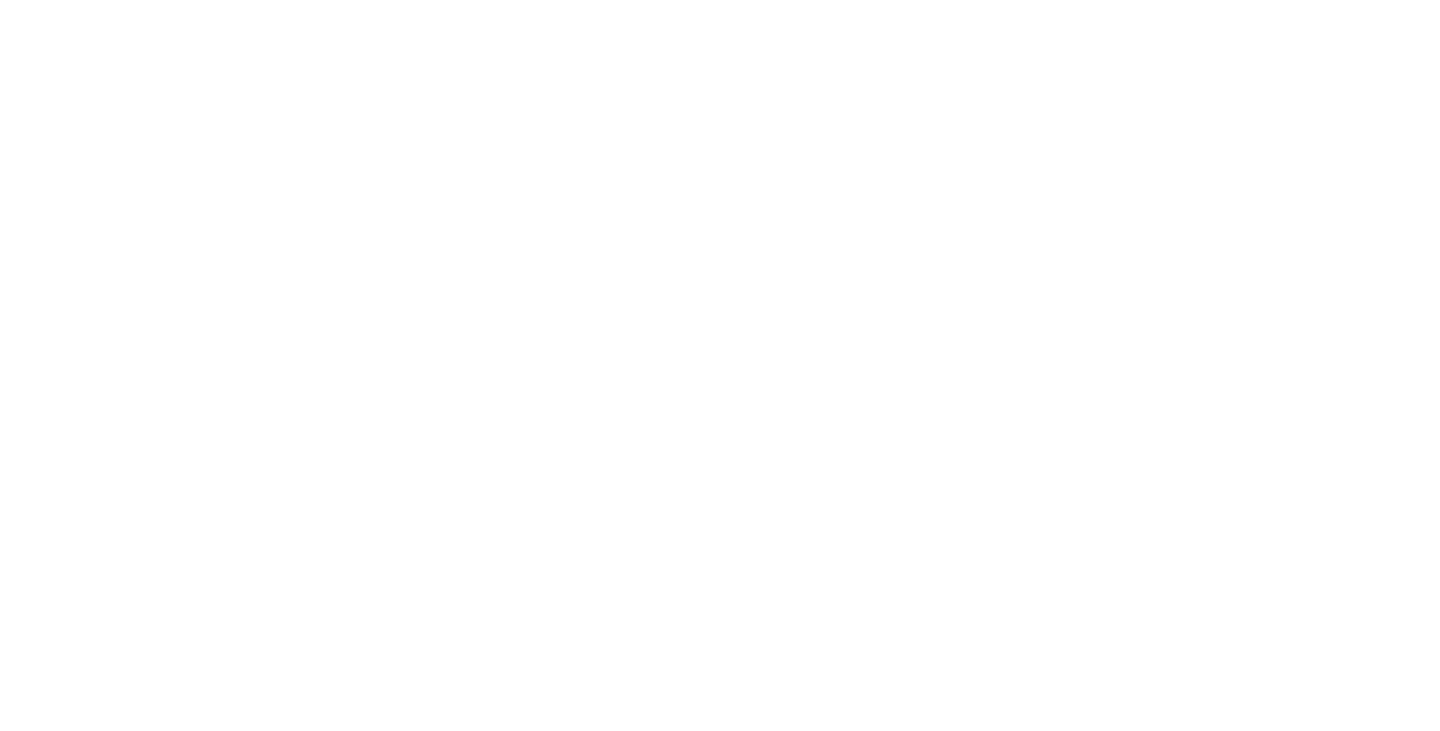 scroll, scrollTop: 0, scrollLeft: 0, axis: both 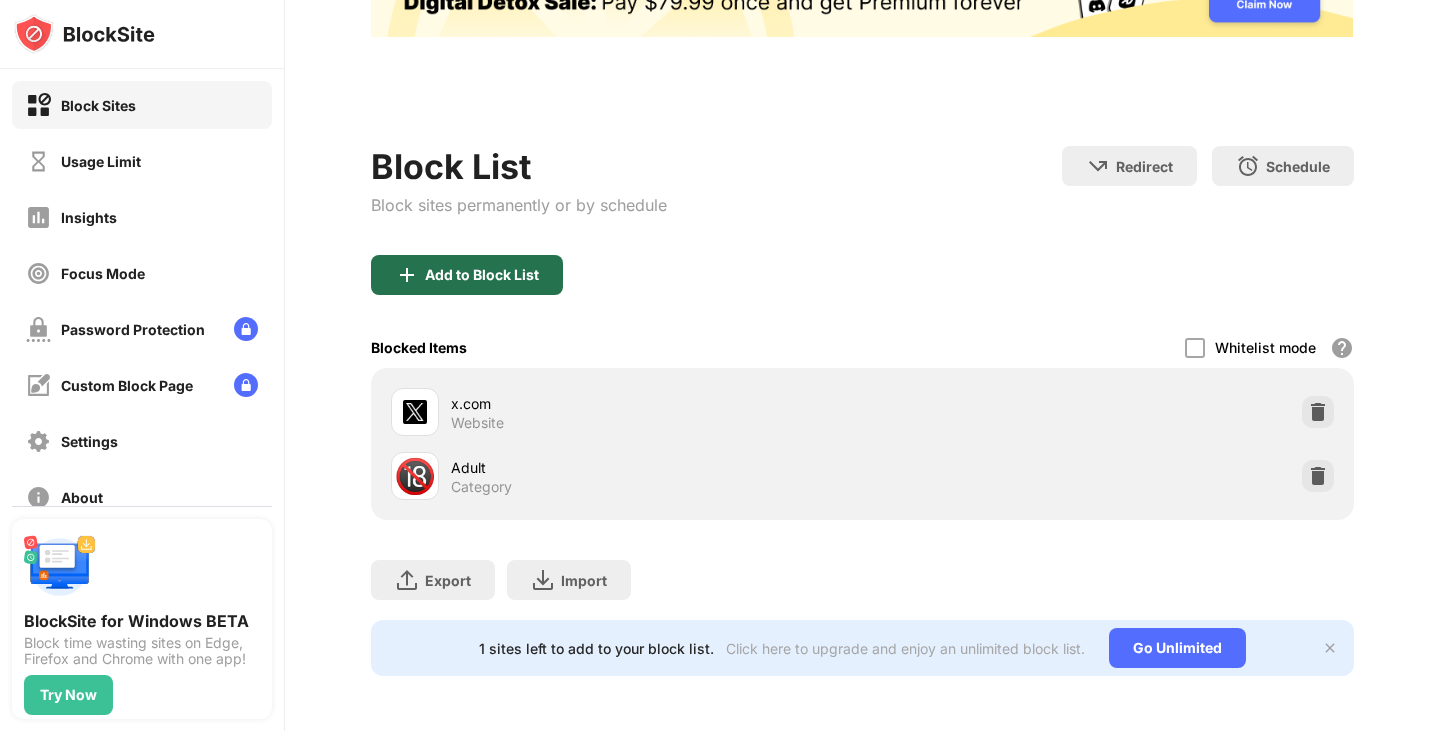 click on "Add to Block List" at bounding box center (482, 275) 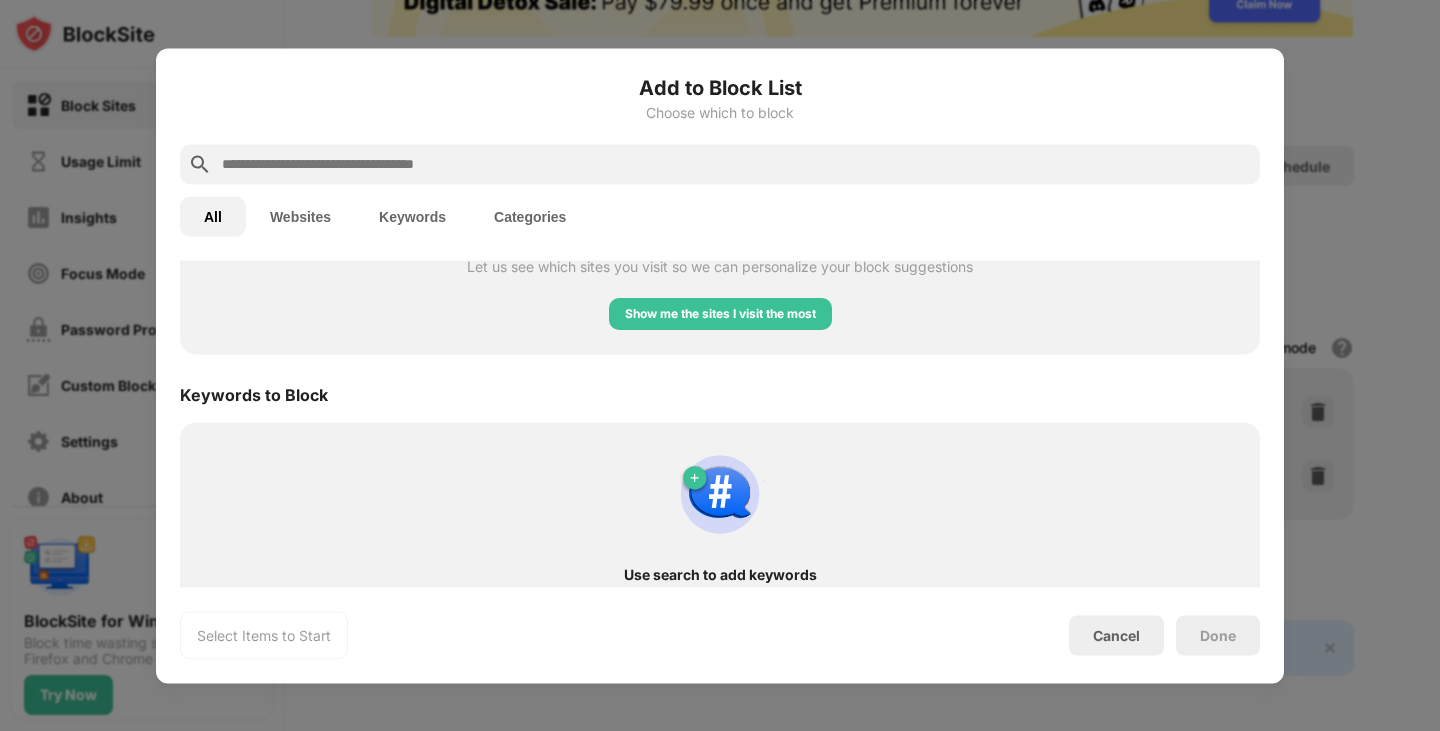 scroll, scrollTop: 957, scrollLeft: 0, axis: vertical 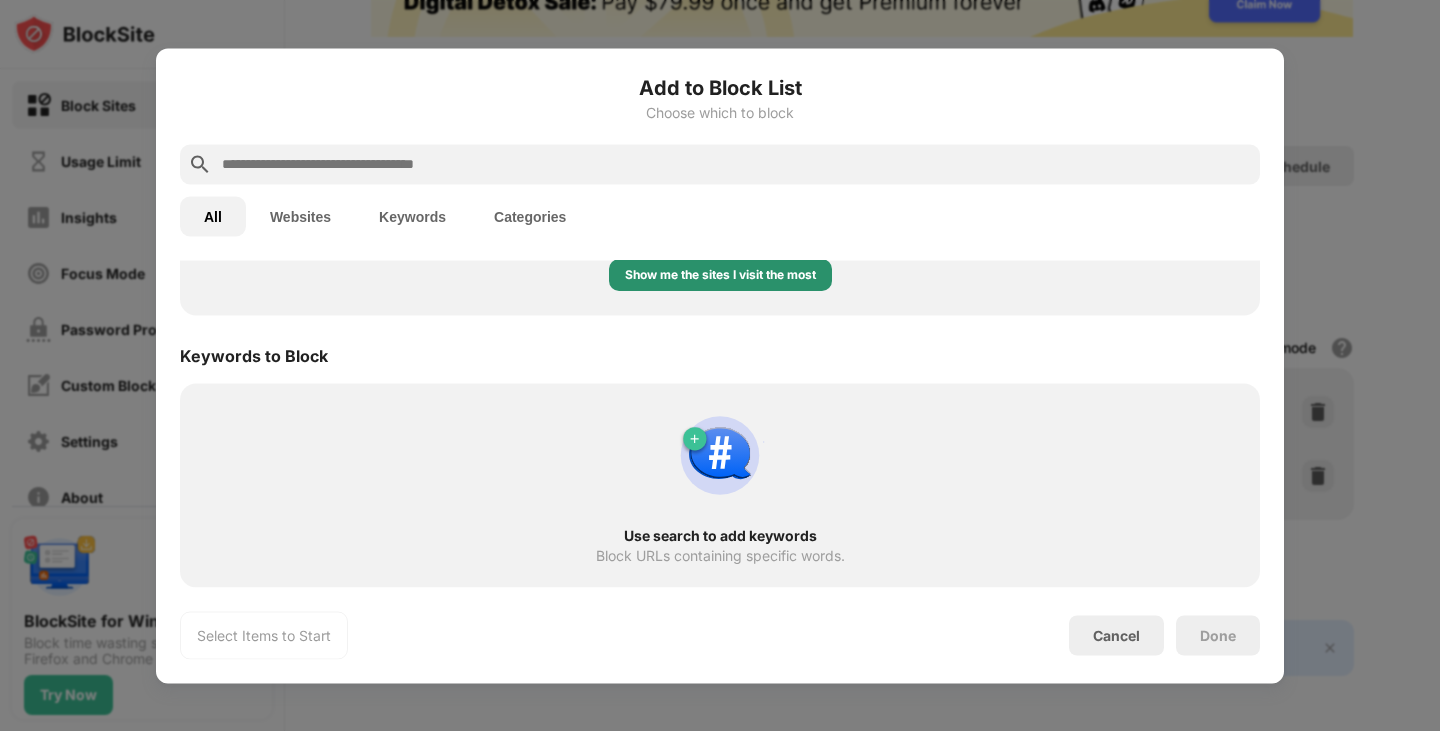click on "Show me the sites I visit the most" at bounding box center (720, 275) 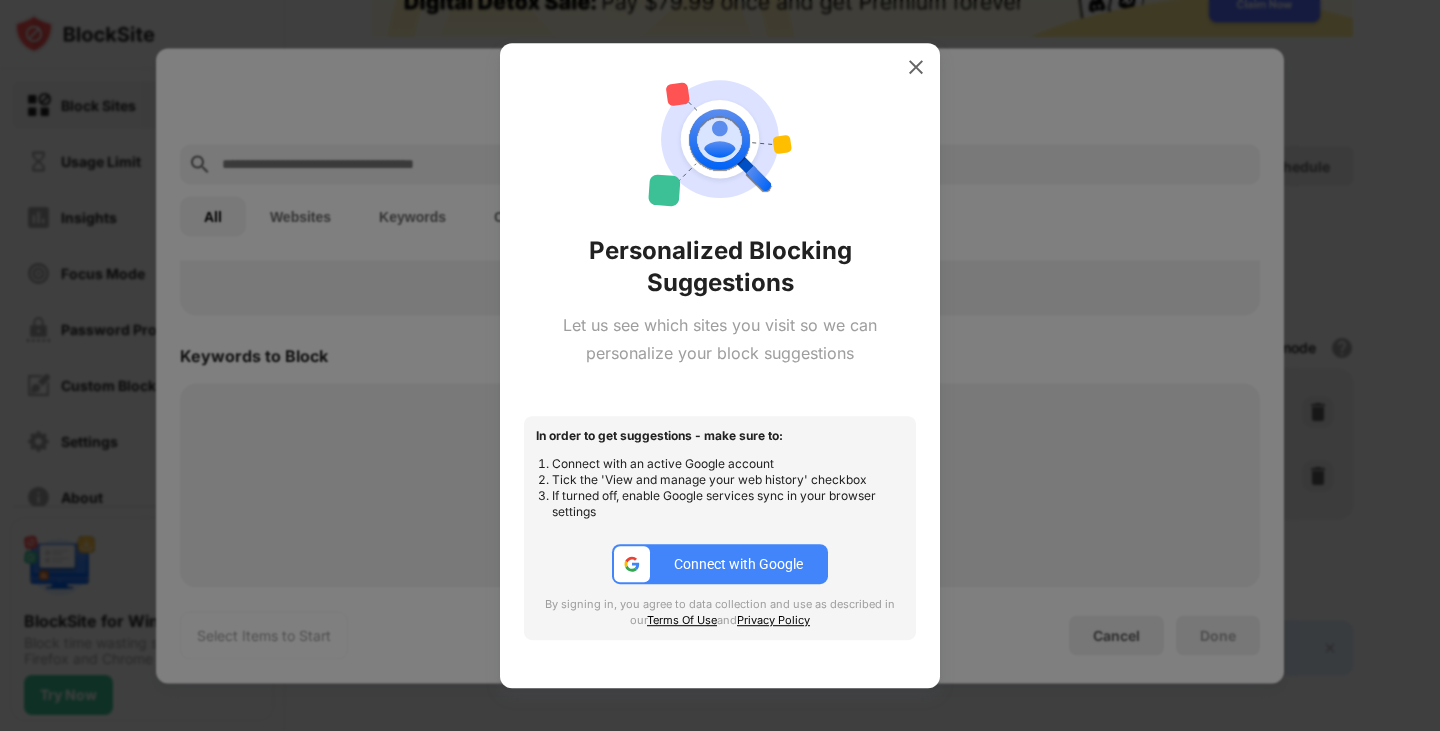 click at bounding box center (632, 564) 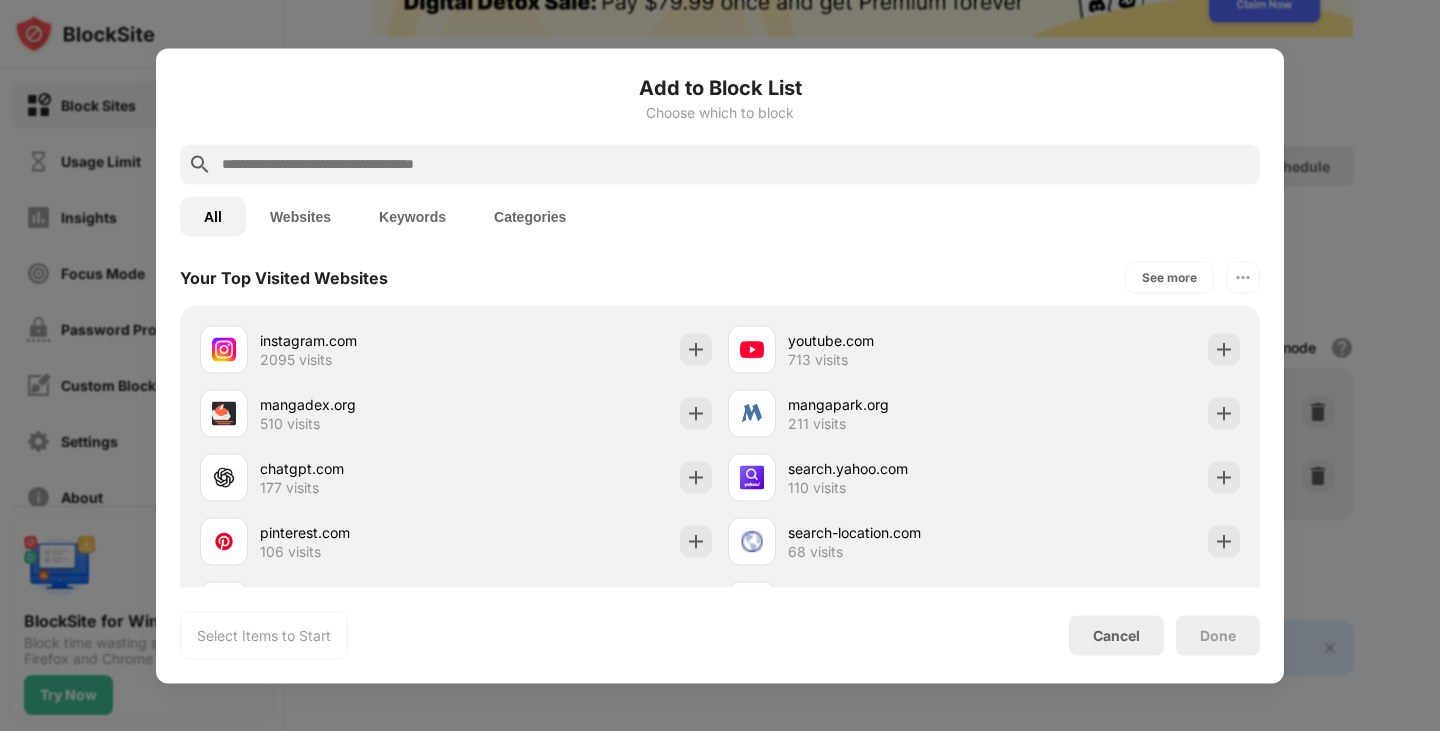 scroll, scrollTop: 784, scrollLeft: 0, axis: vertical 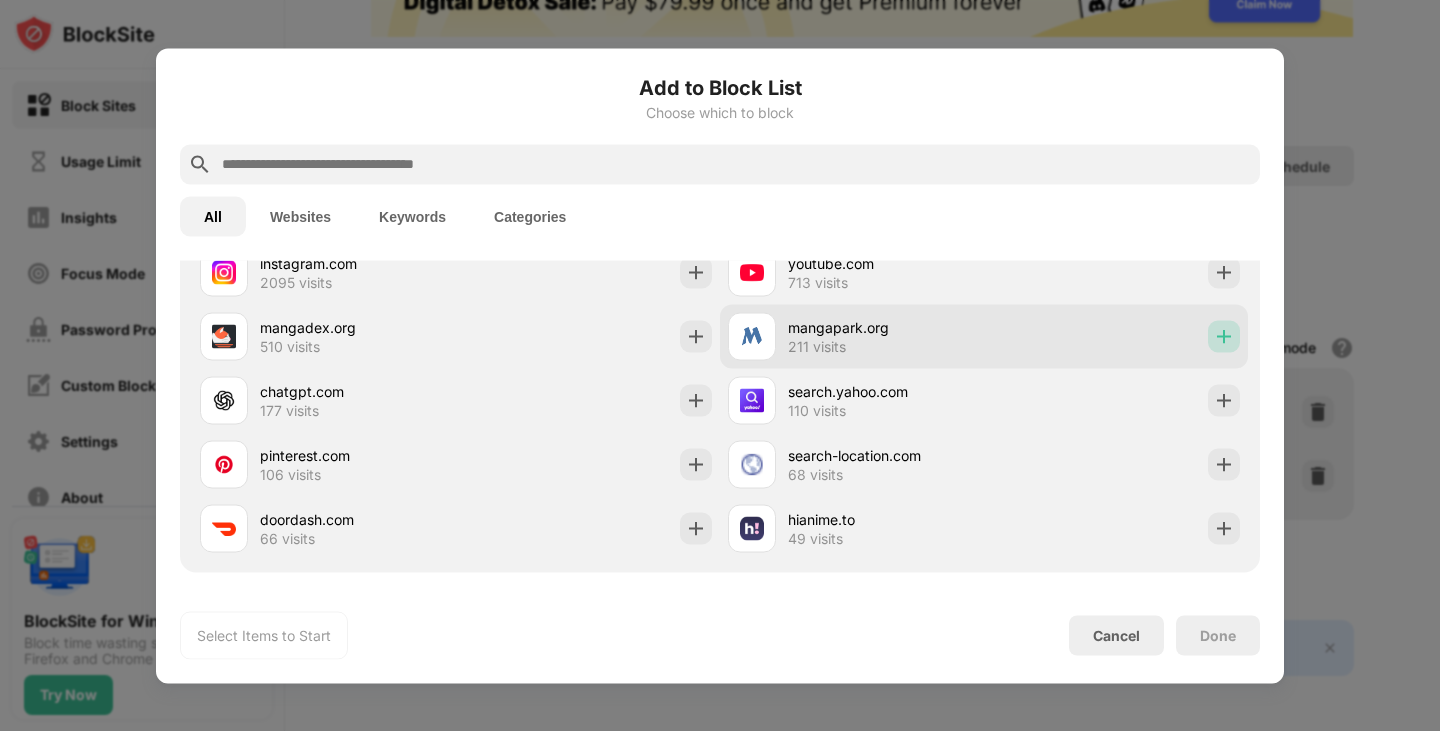 click at bounding box center [1224, 336] 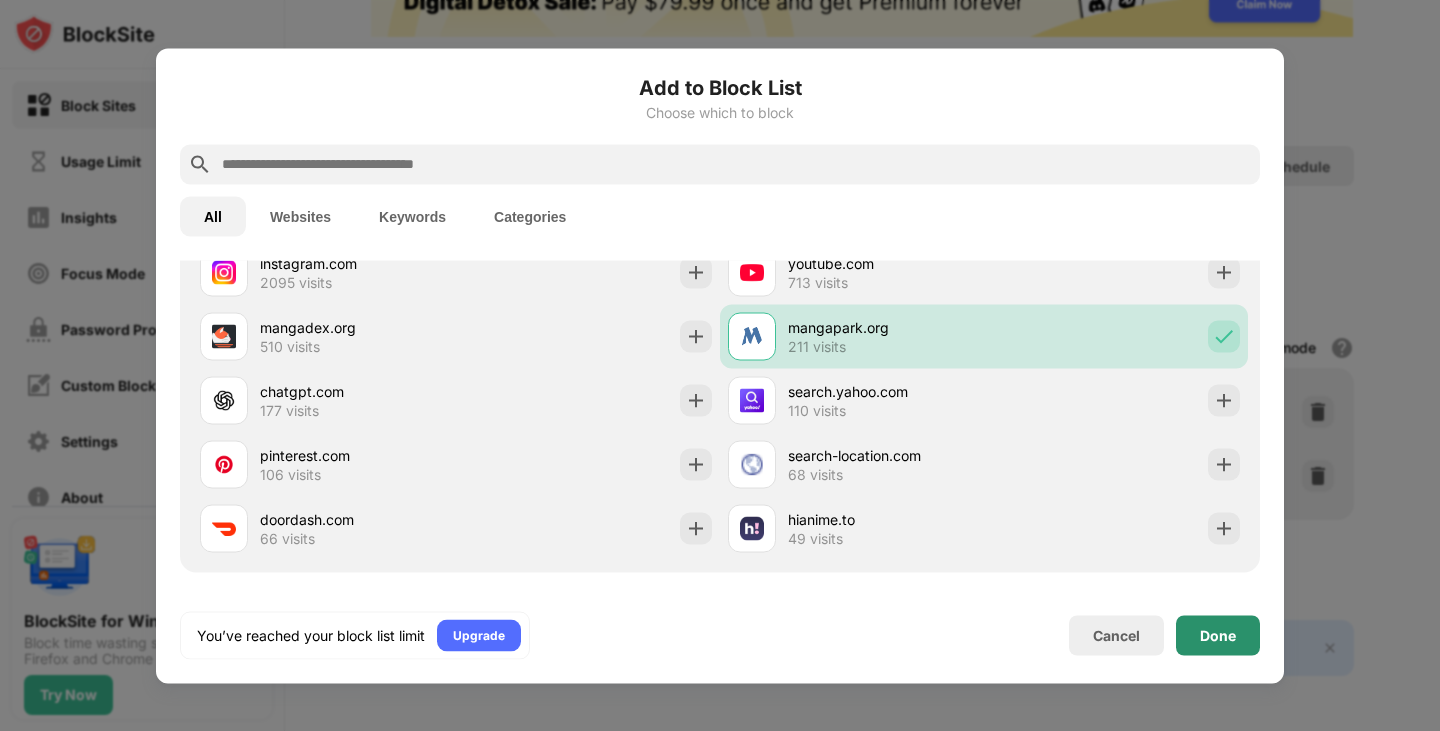 click on "Done" at bounding box center (1218, 635) 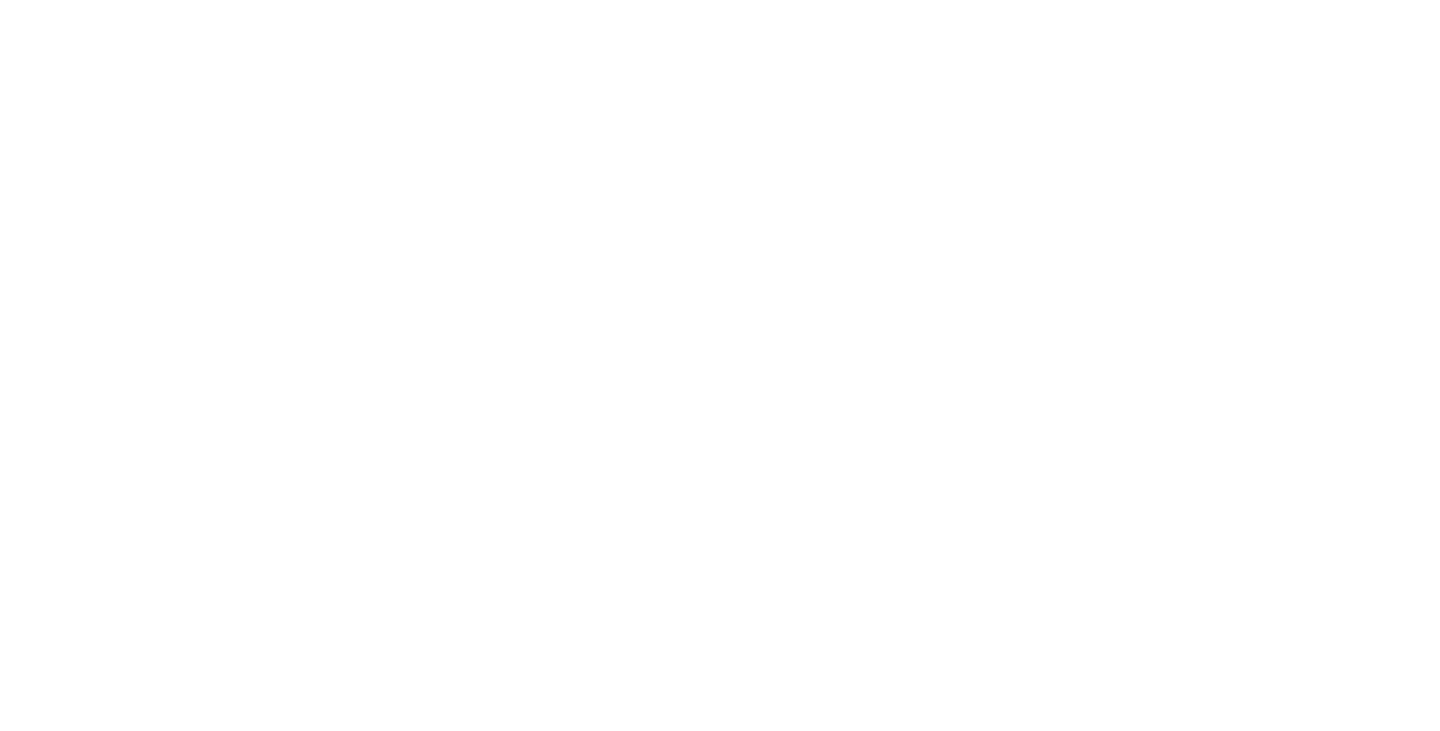 scroll, scrollTop: 0, scrollLeft: 0, axis: both 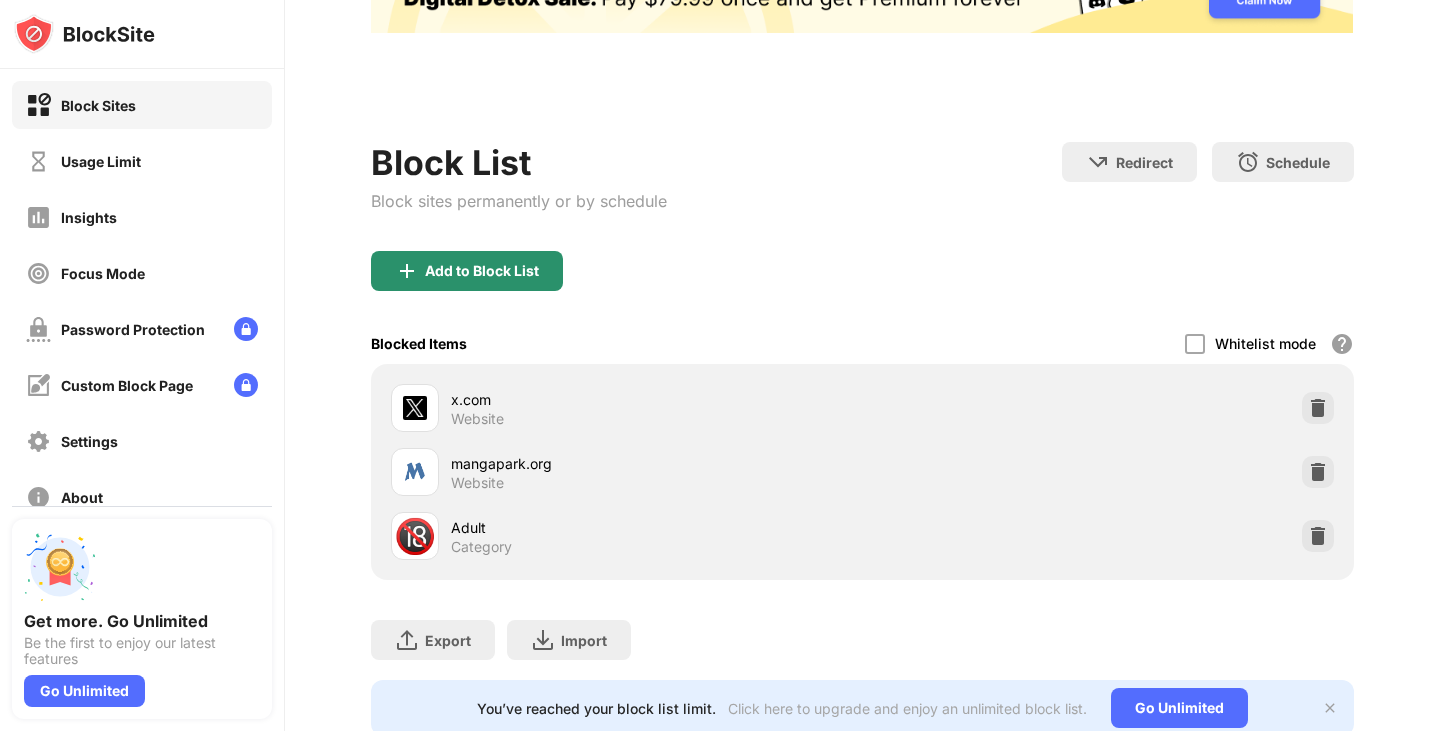 click on "Add to Block List" at bounding box center (482, 271) 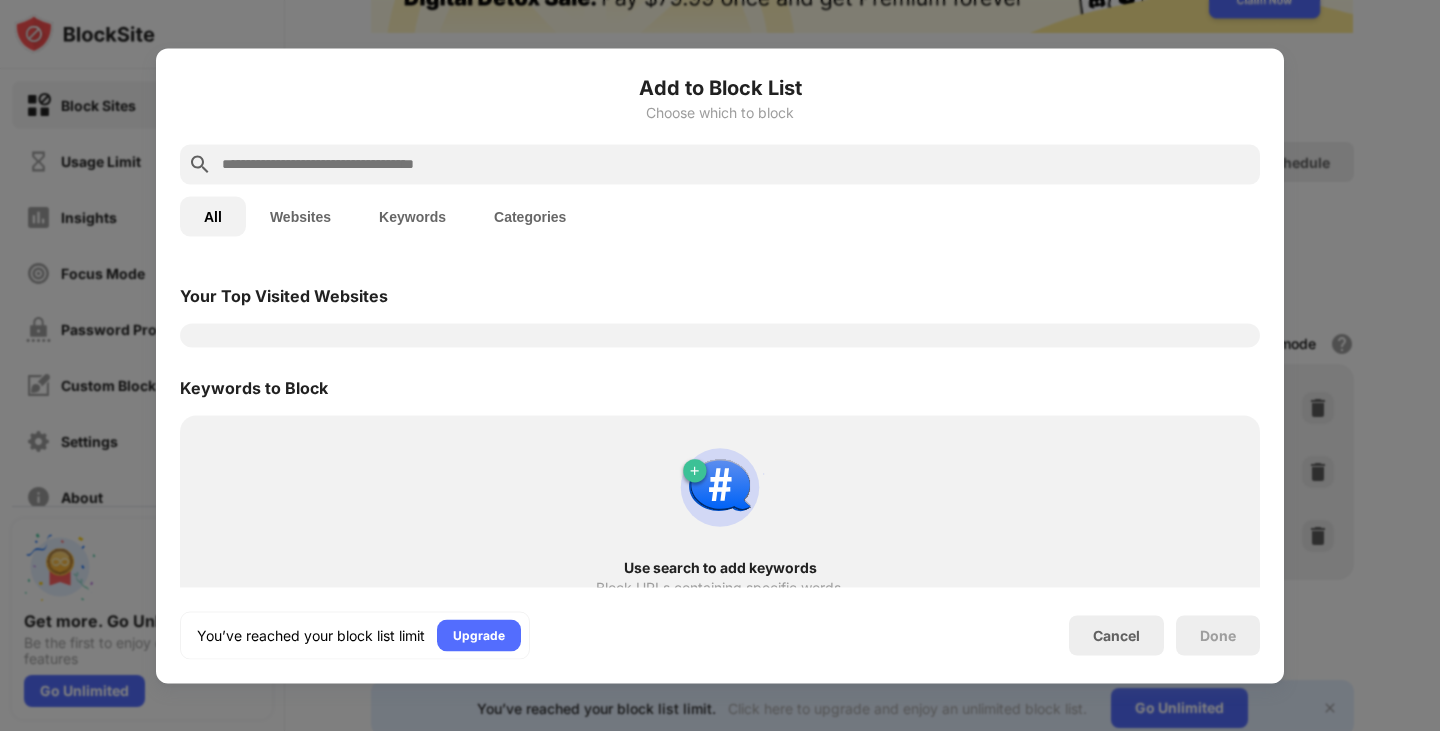scroll, scrollTop: 721, scrollLeft: 0, axis: vertical 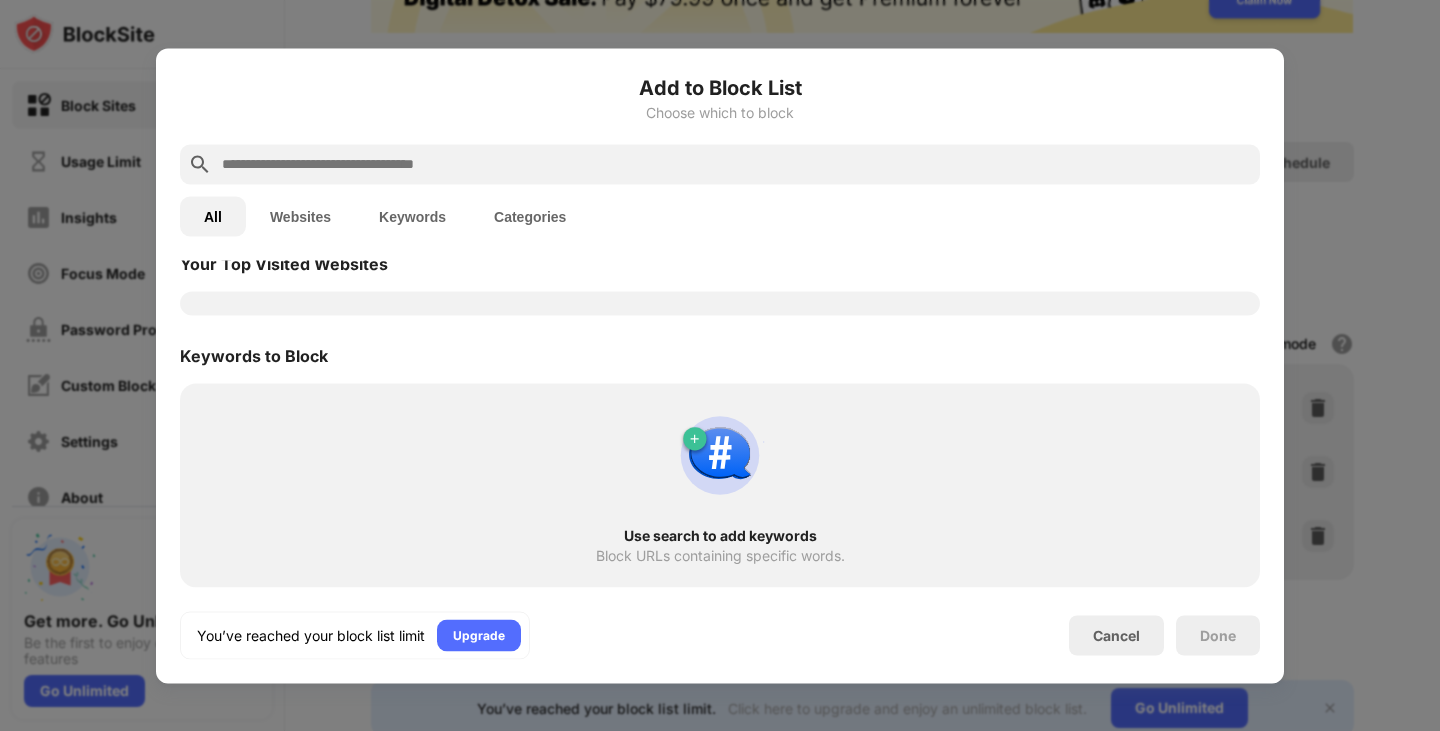 click at bounding box center [736, 164] 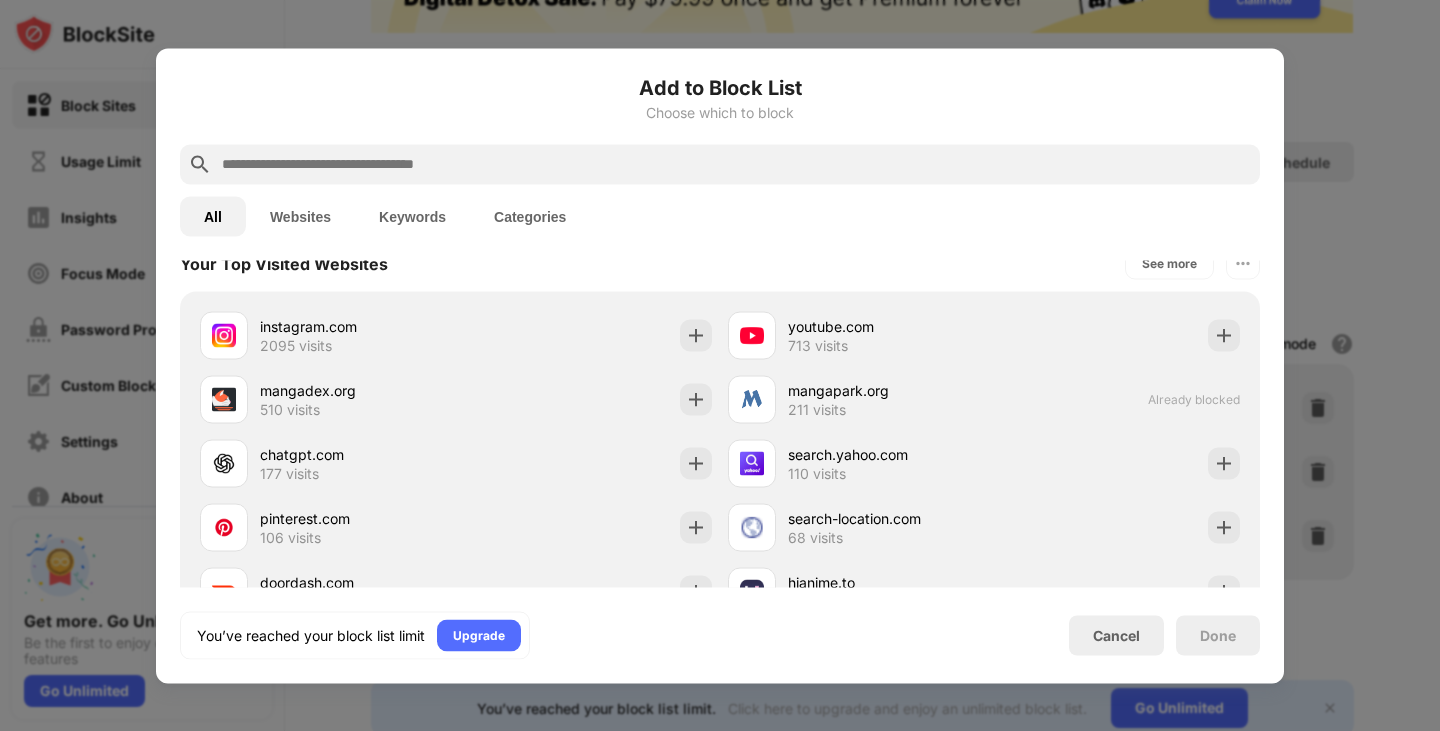 click on "Websites" at bounding box center [300, 216] 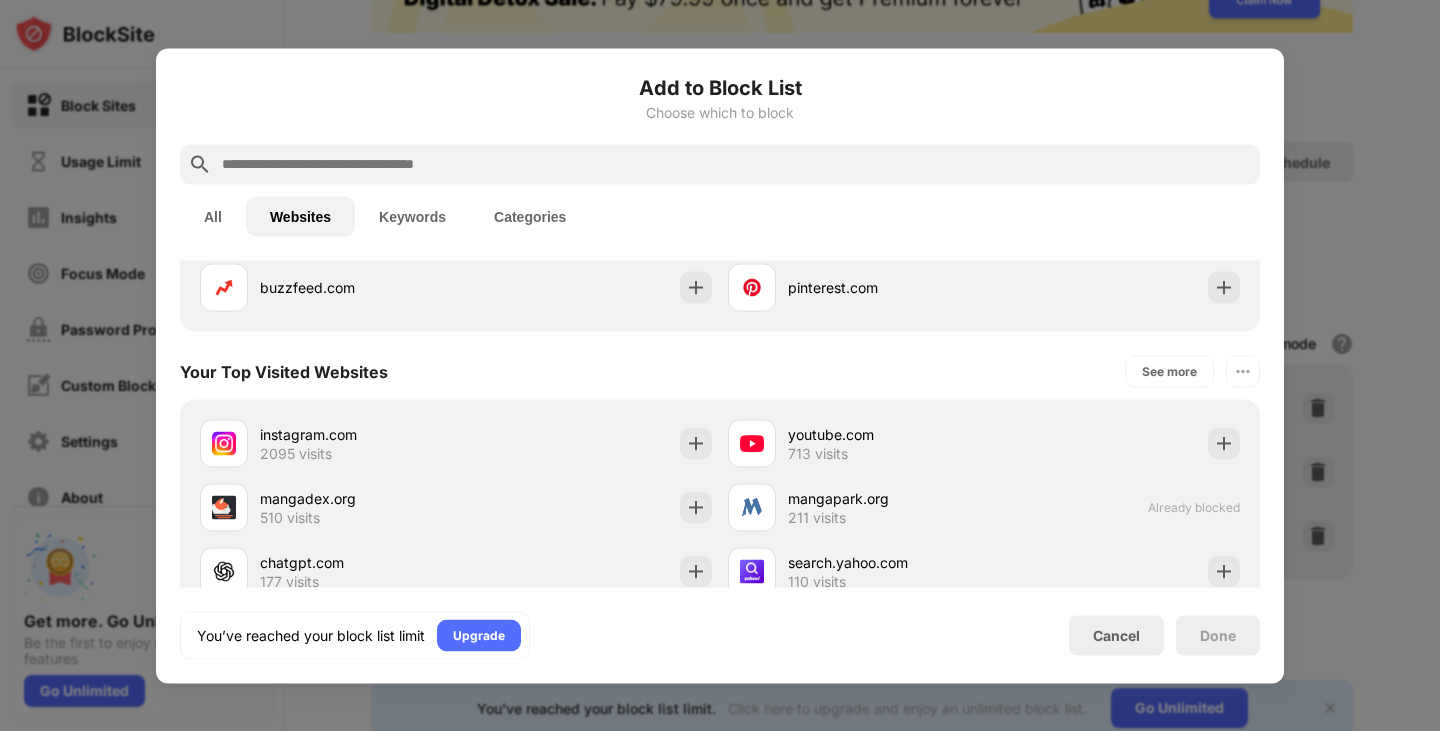 scroll, scrollTop: 389, scrollLeft: 0, axis: vertical 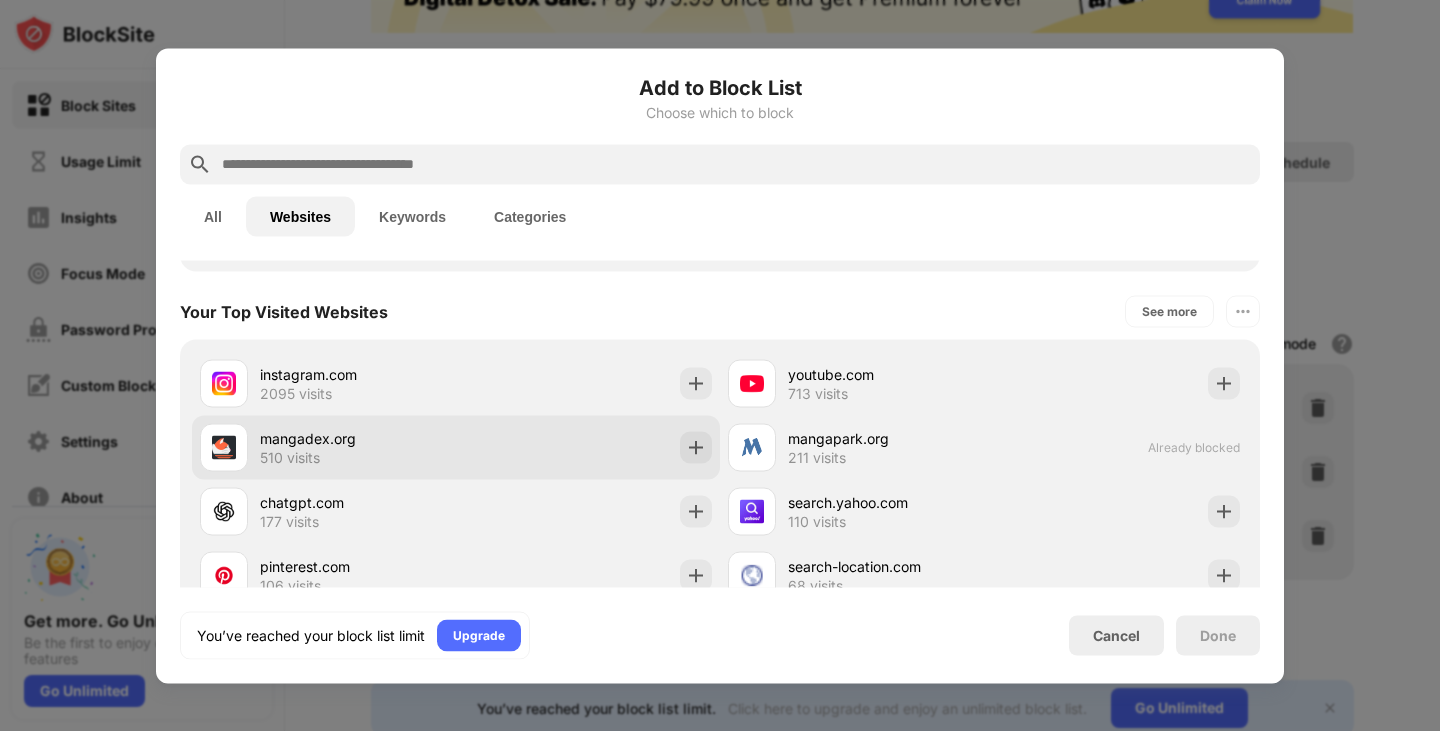 click on "mangadex.org 510 visits" at bounding box center (456, 447) 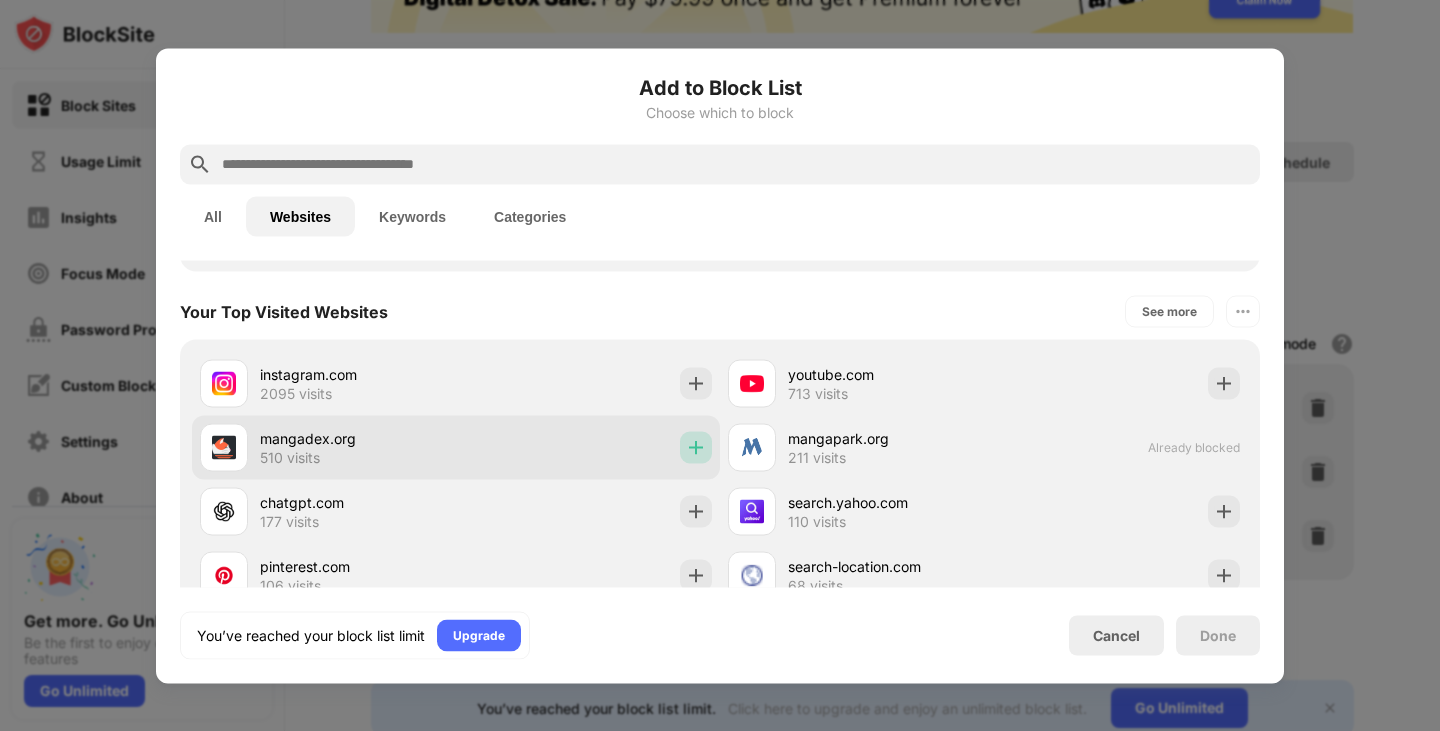 click at bounding box center (696, 447) 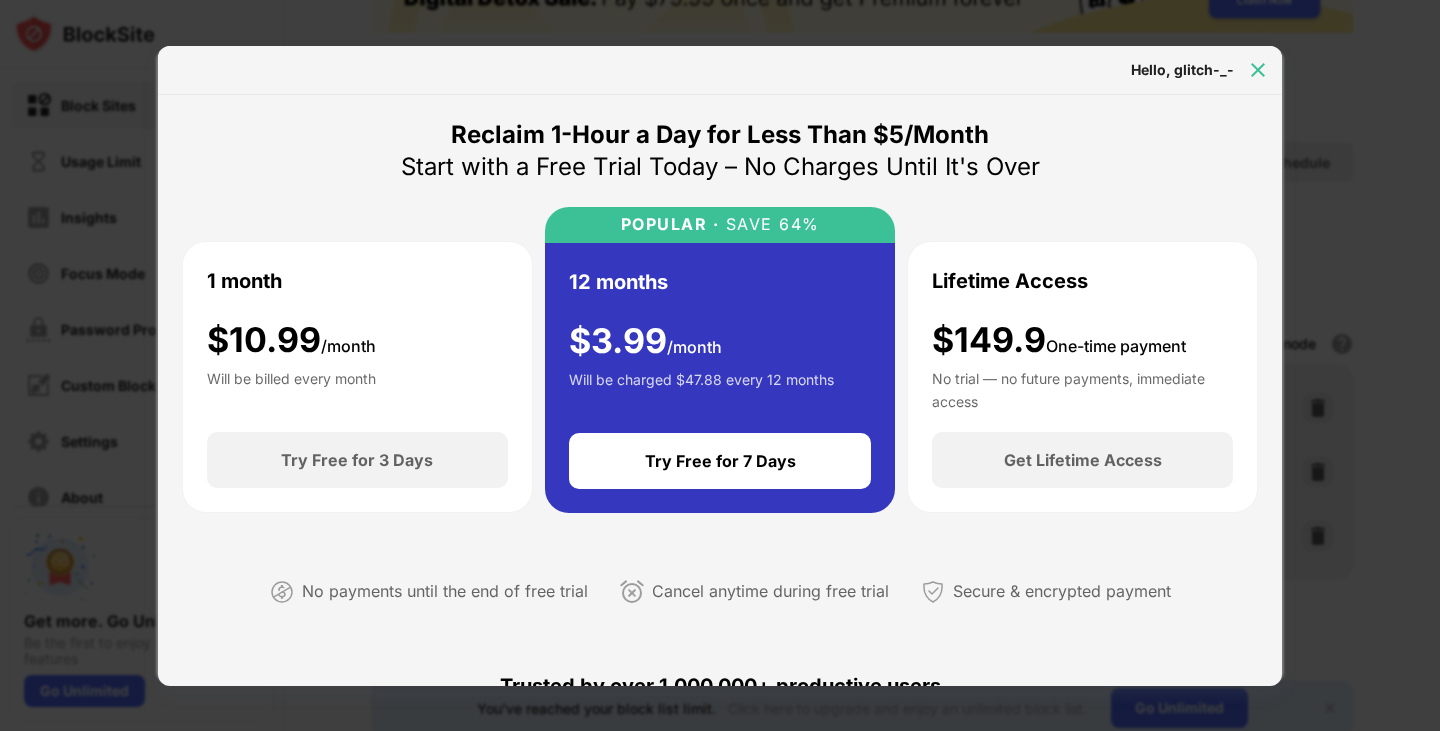 click at bounding box center [1258, 70] 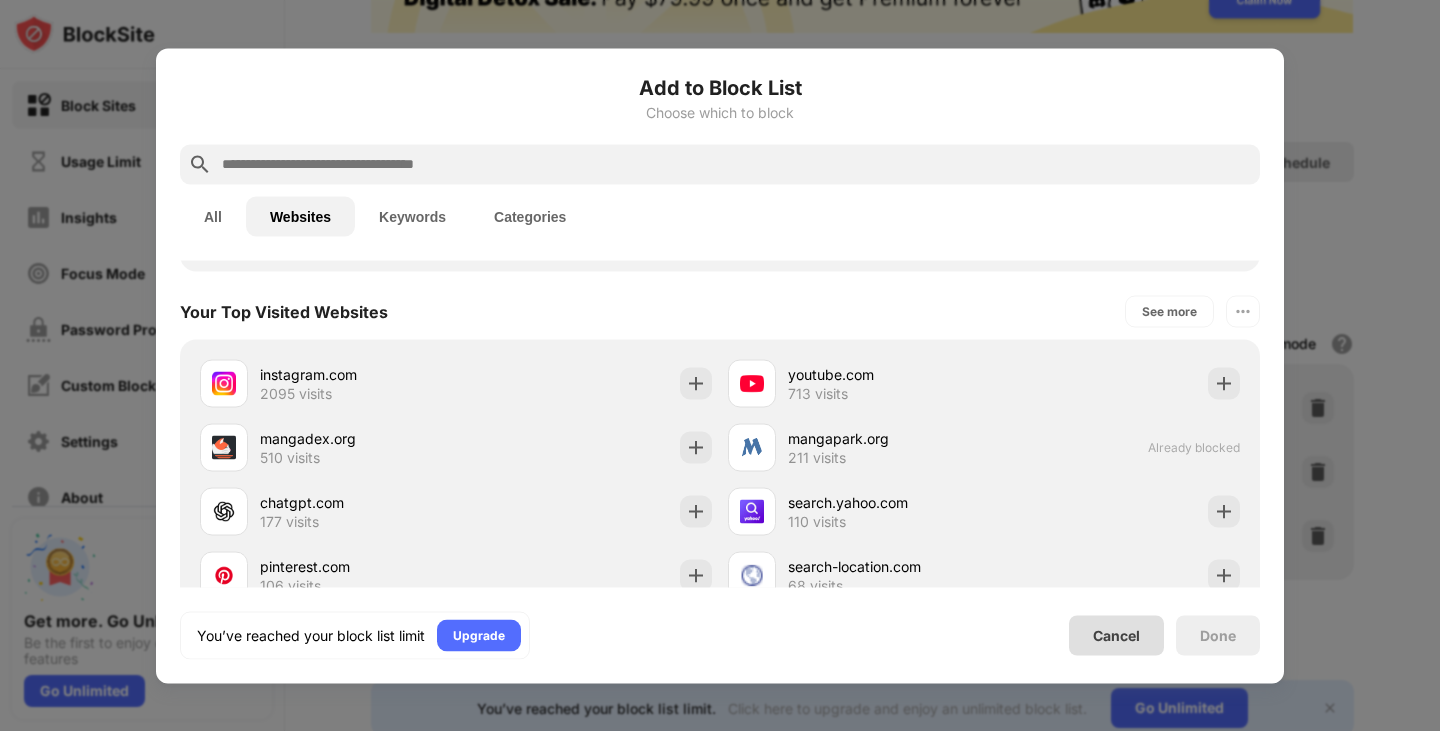click on "You’ve reached your block list limit Upgrade Cancel Done" at bounding box center (720, 635) 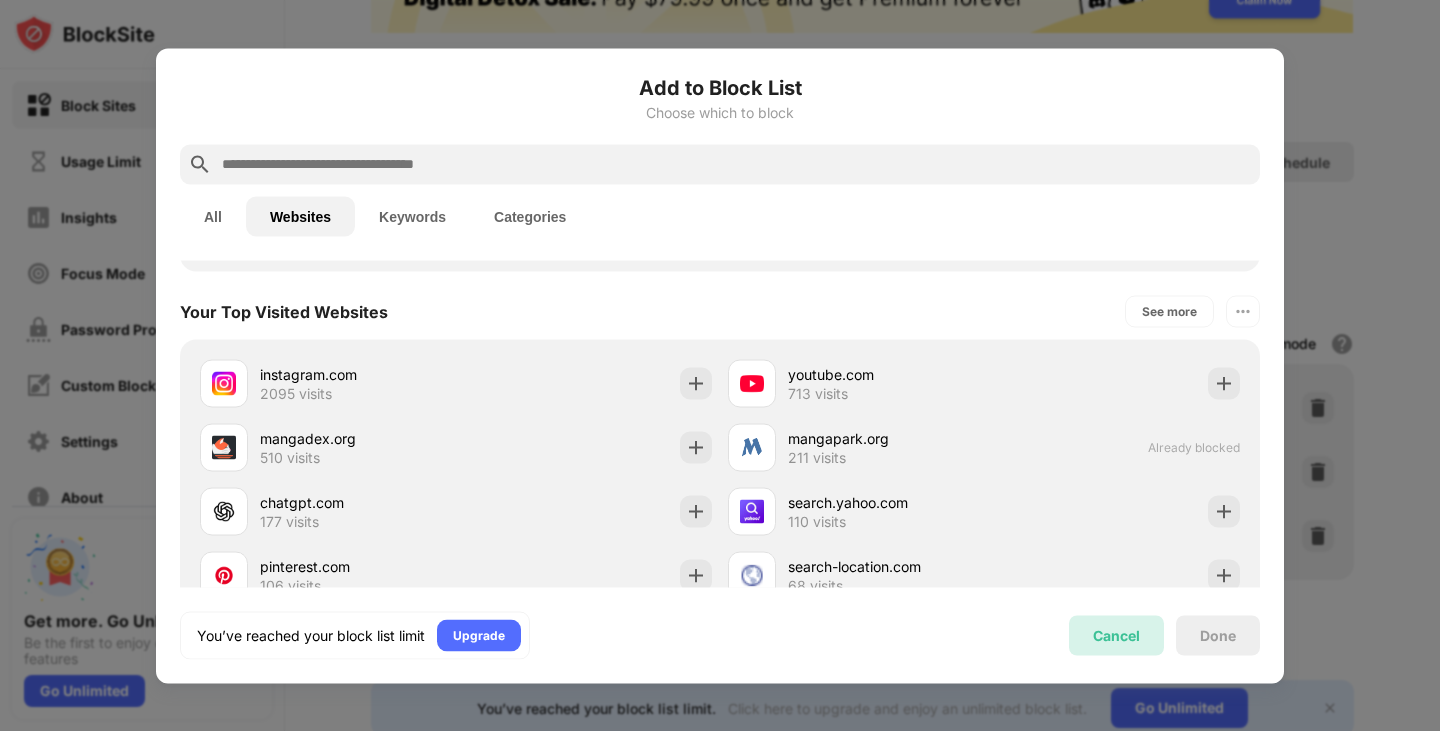 click on "Cancel" at bounding box center (1116, 635) 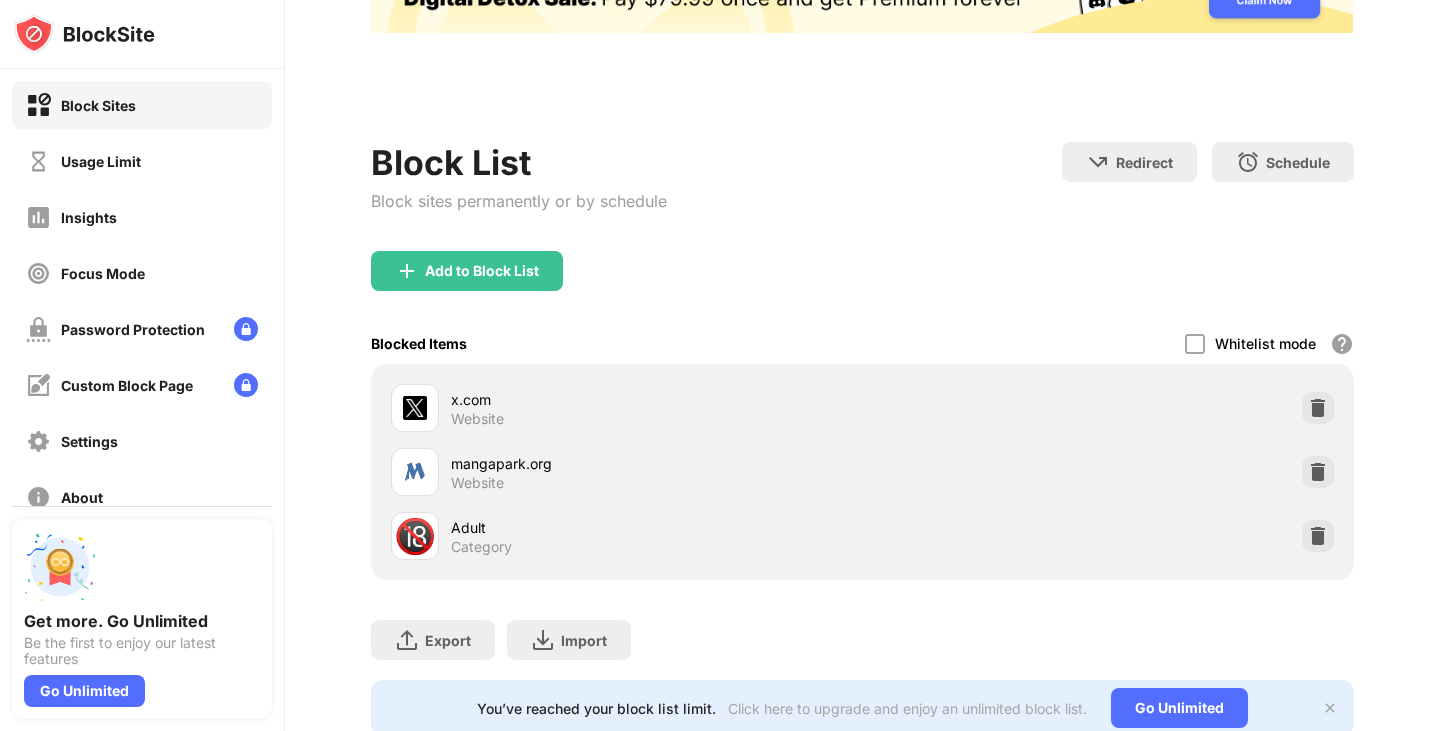 scroll, scrollTop: 0, scrollLeft: 0, axis: both 